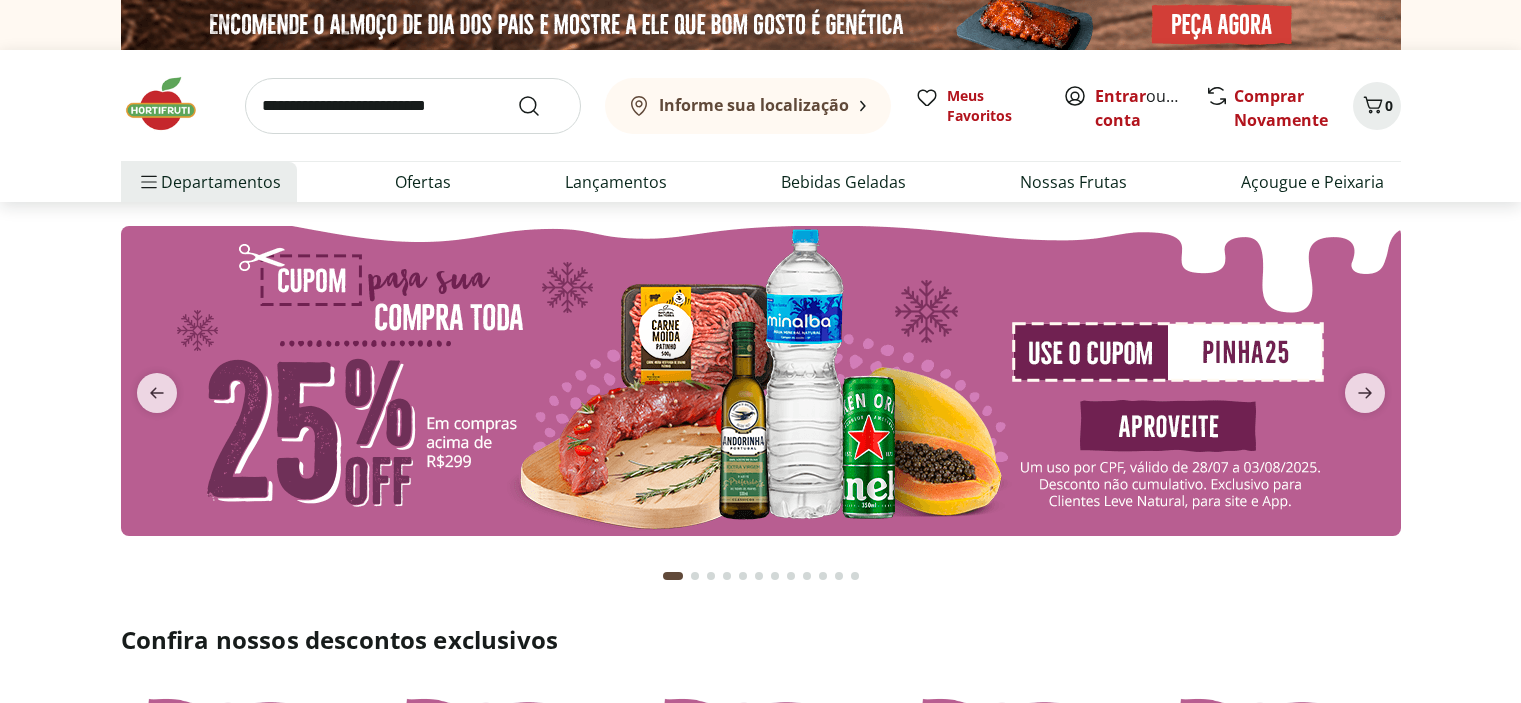 scroll, scrollTop: 300, scrollLeft: 0, axis: vertical 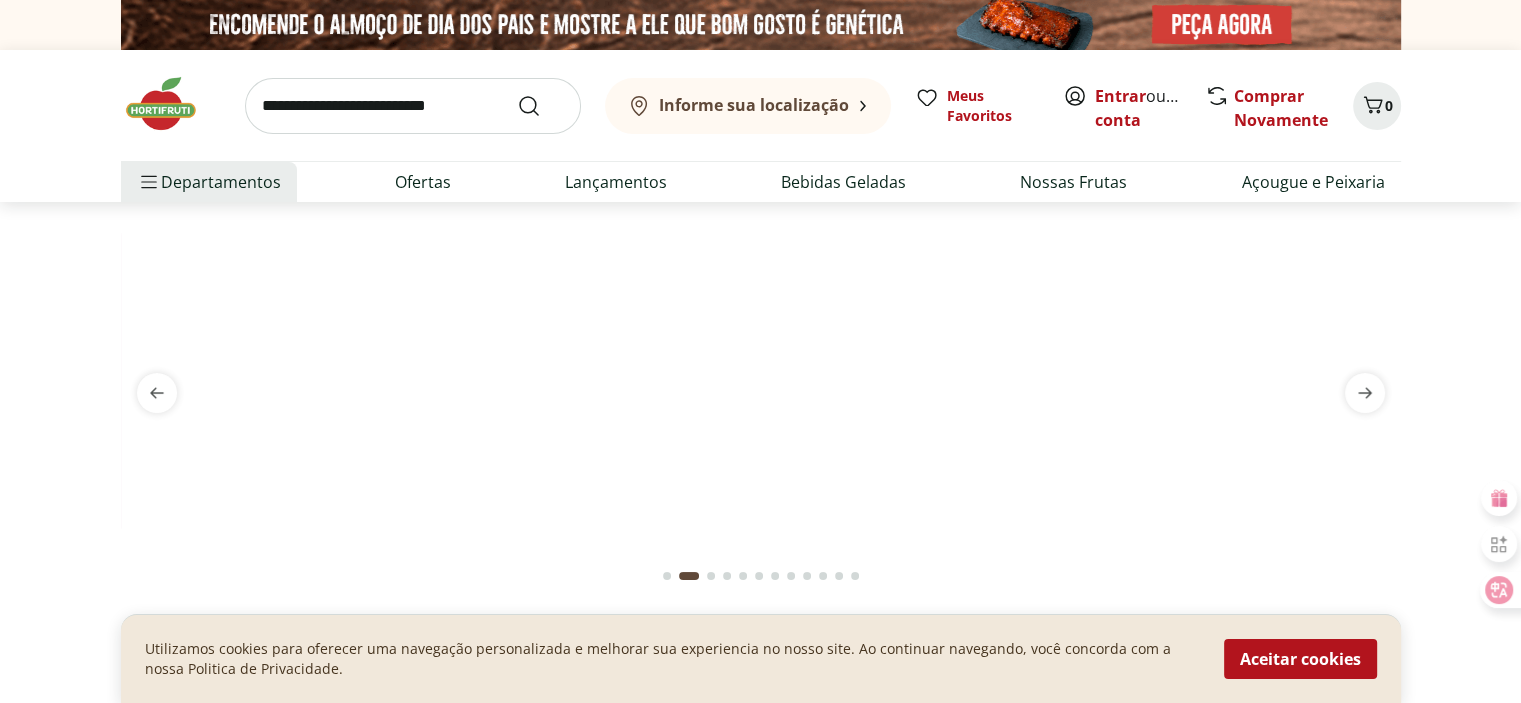 click on "Informe sua localização" at bounding box center [754, 105] 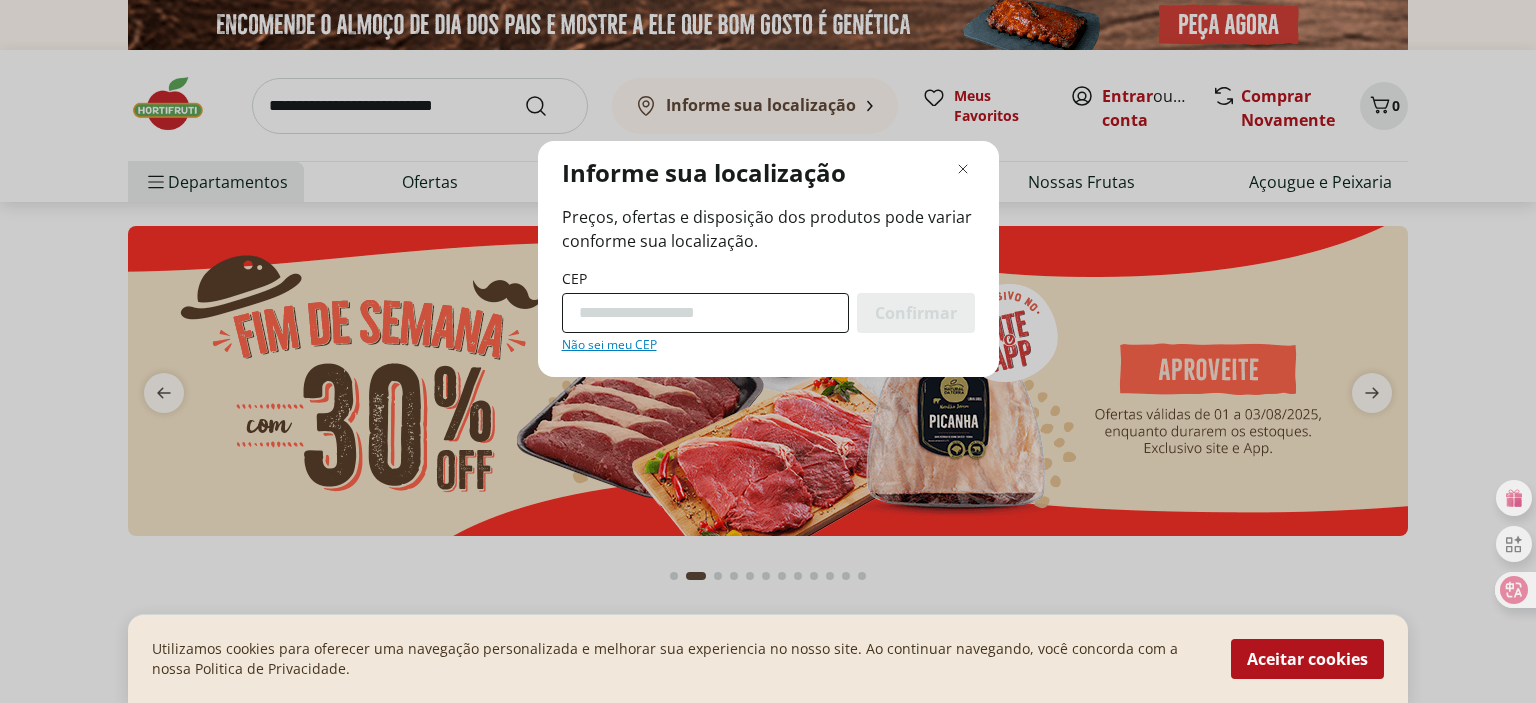 click on "CEP" at bounding box center (705, 313) 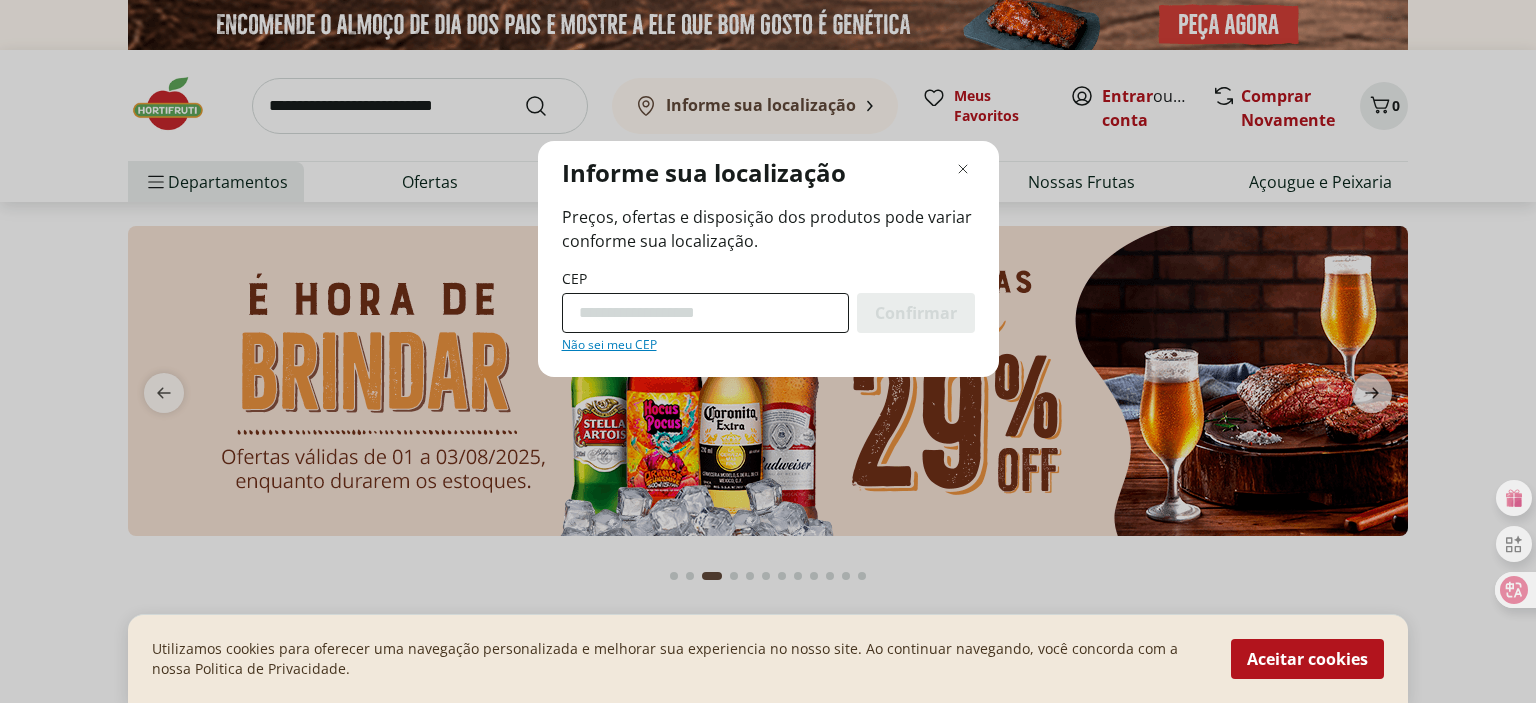 type on "*********" 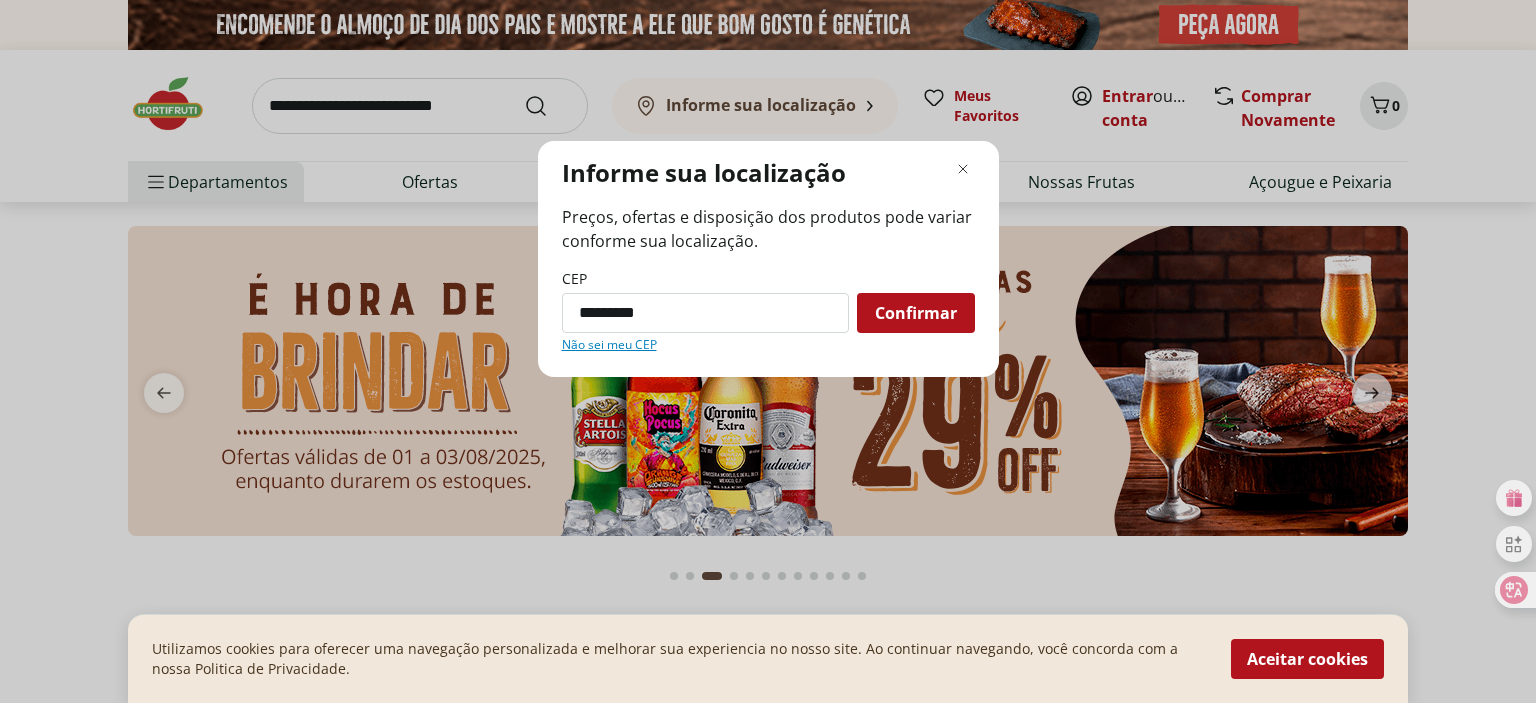 click on "Confirmar" at bounding box center [916, 313] 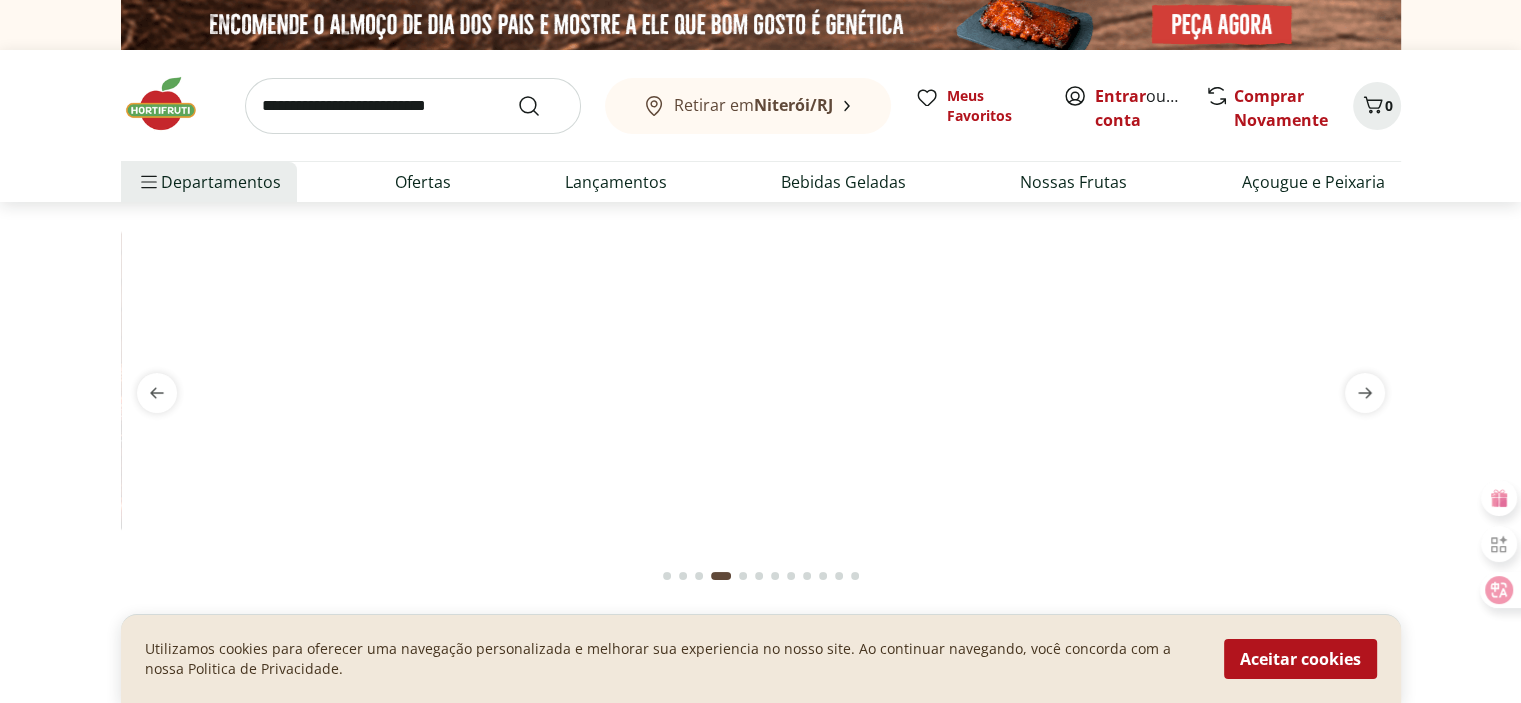 click on "Retirar em  [CITY]/[STATE]" at bounding box center [748, 106] 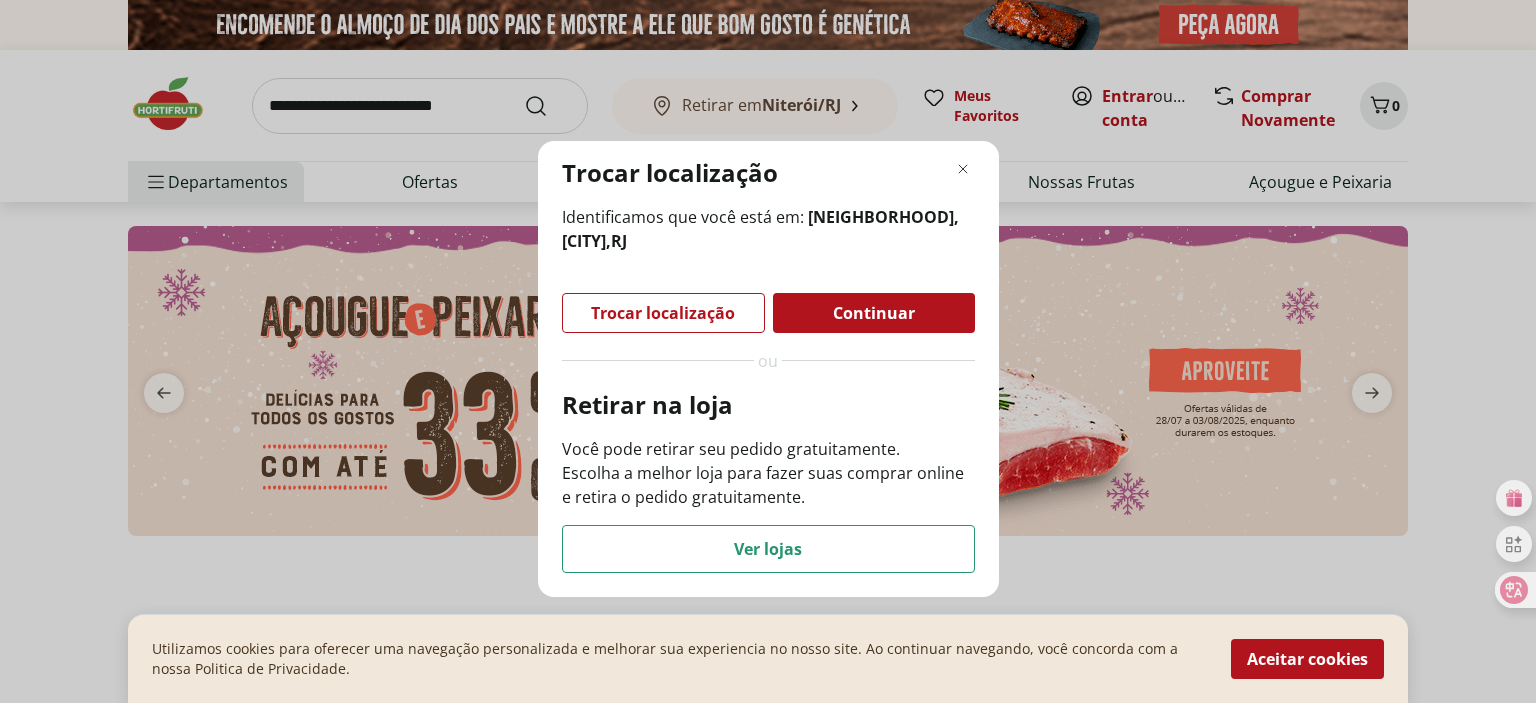 click on "Trocar localização Identificamos que você está em:   [NEIGHBORHOOD],   [CITY],  [STATE] Trocar localização Continuar ou  Retirar na loja Você pode retirar seu pedido gratuitamente.  Escolha a melhor loja para fazer suas comprar online e retira o pedido gratuitamente. Ver lojas" at bounding box center [768, 351] 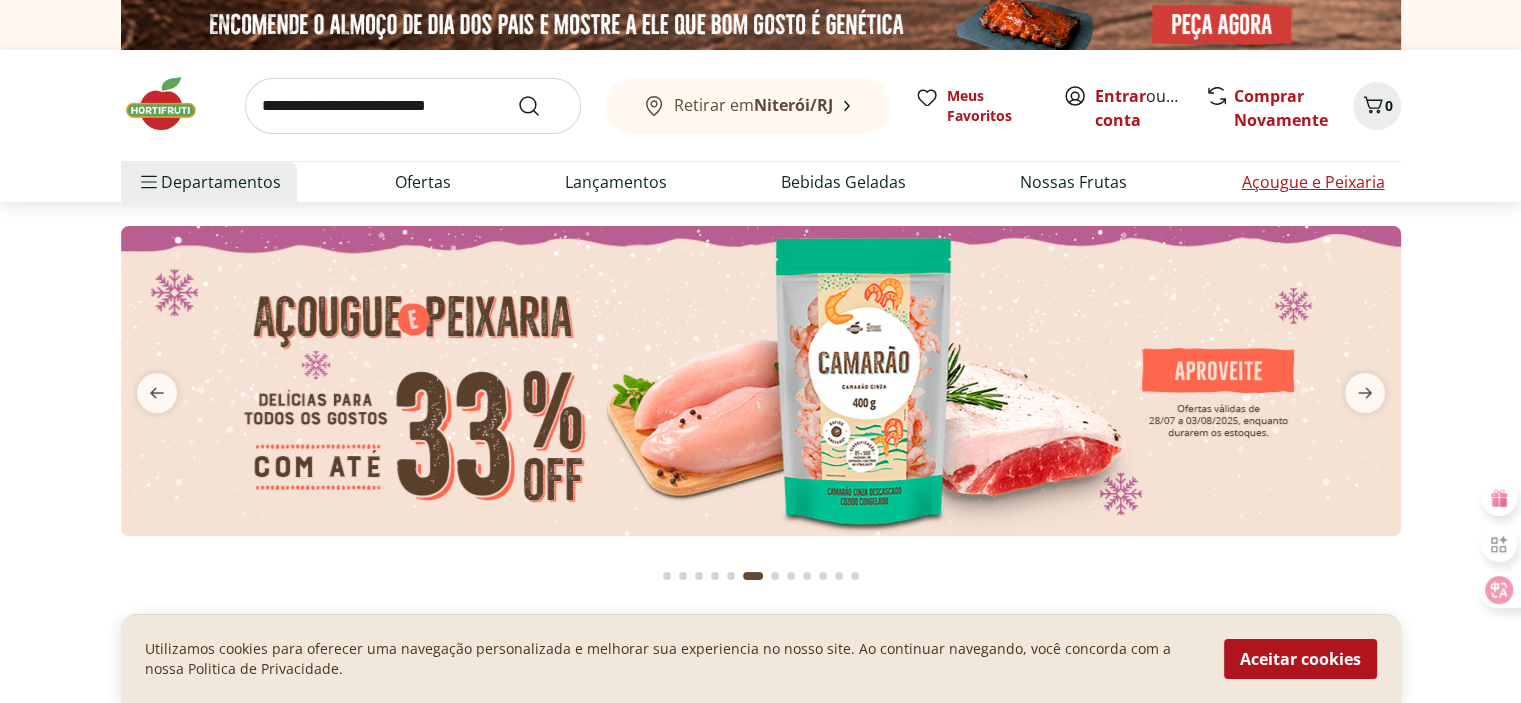 click on "Açougue e Peixaria" at bounding box center [1312, 182] 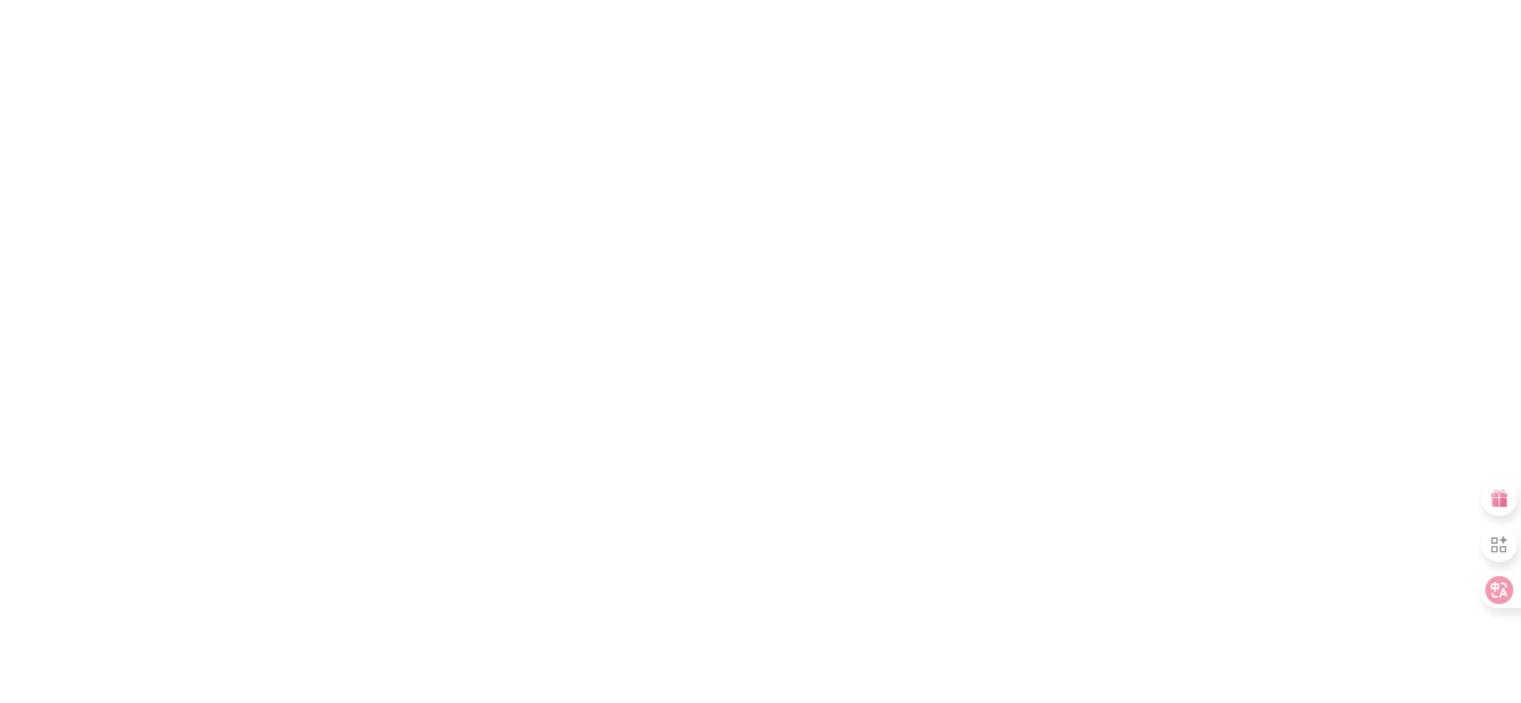 select on "**********" 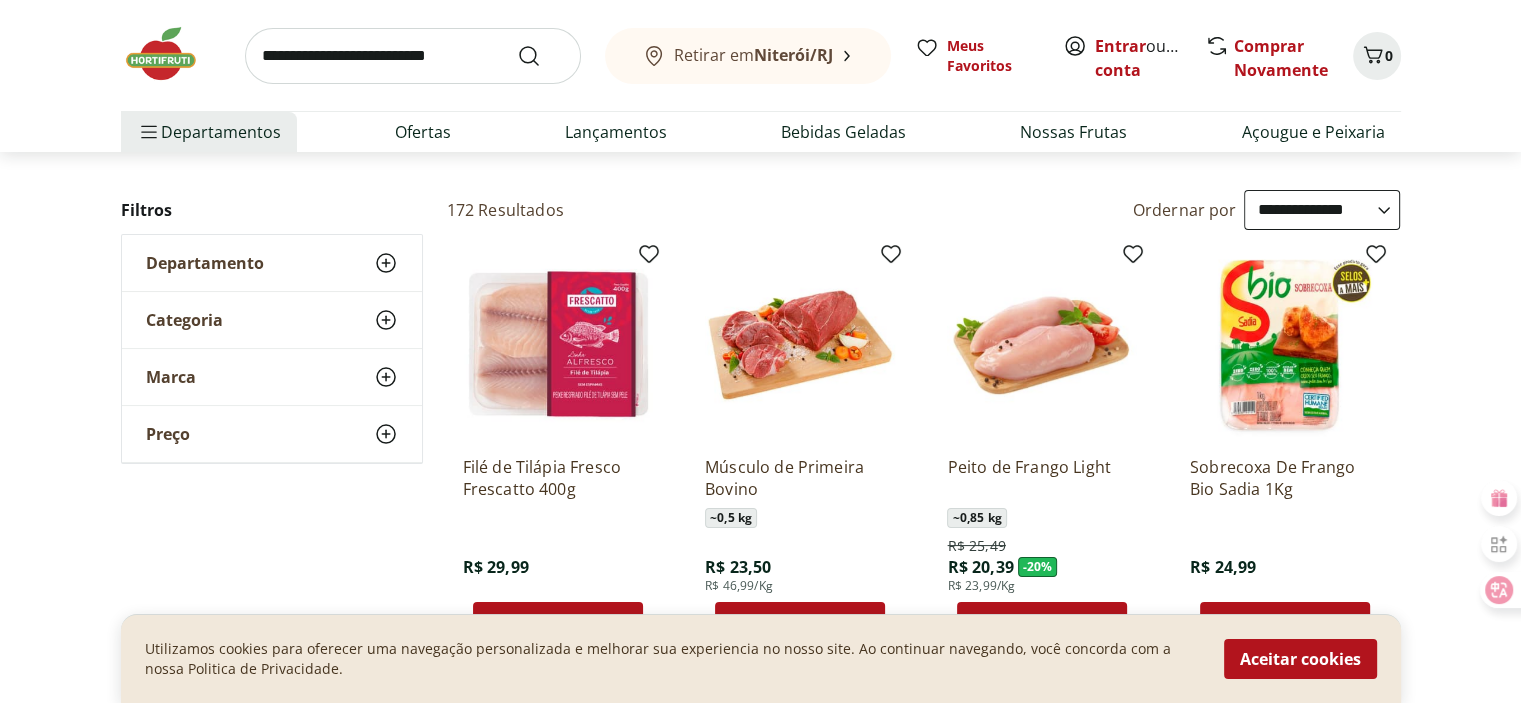 scroll, scrollTop: 0, scrollLeft: 0, axis: both 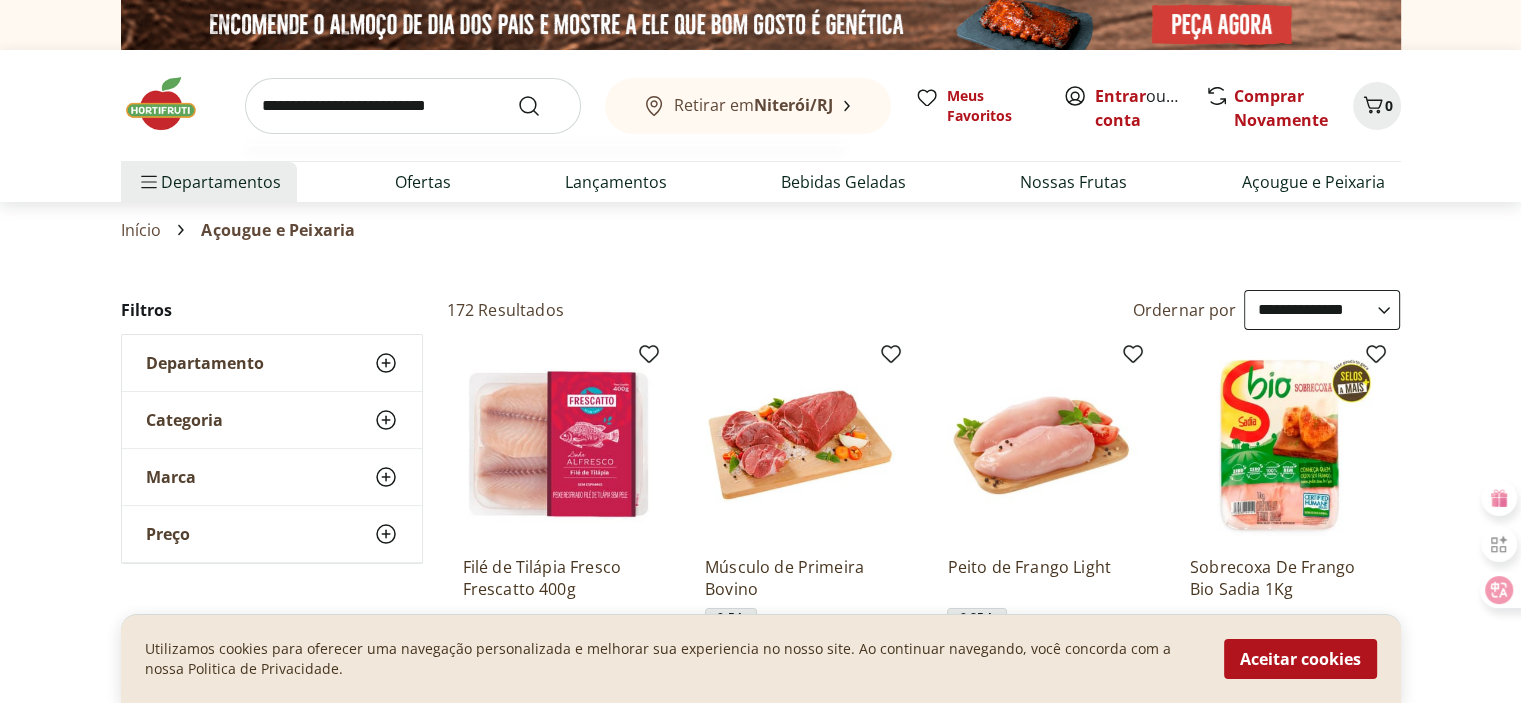 click at bounding box center (413, 106) 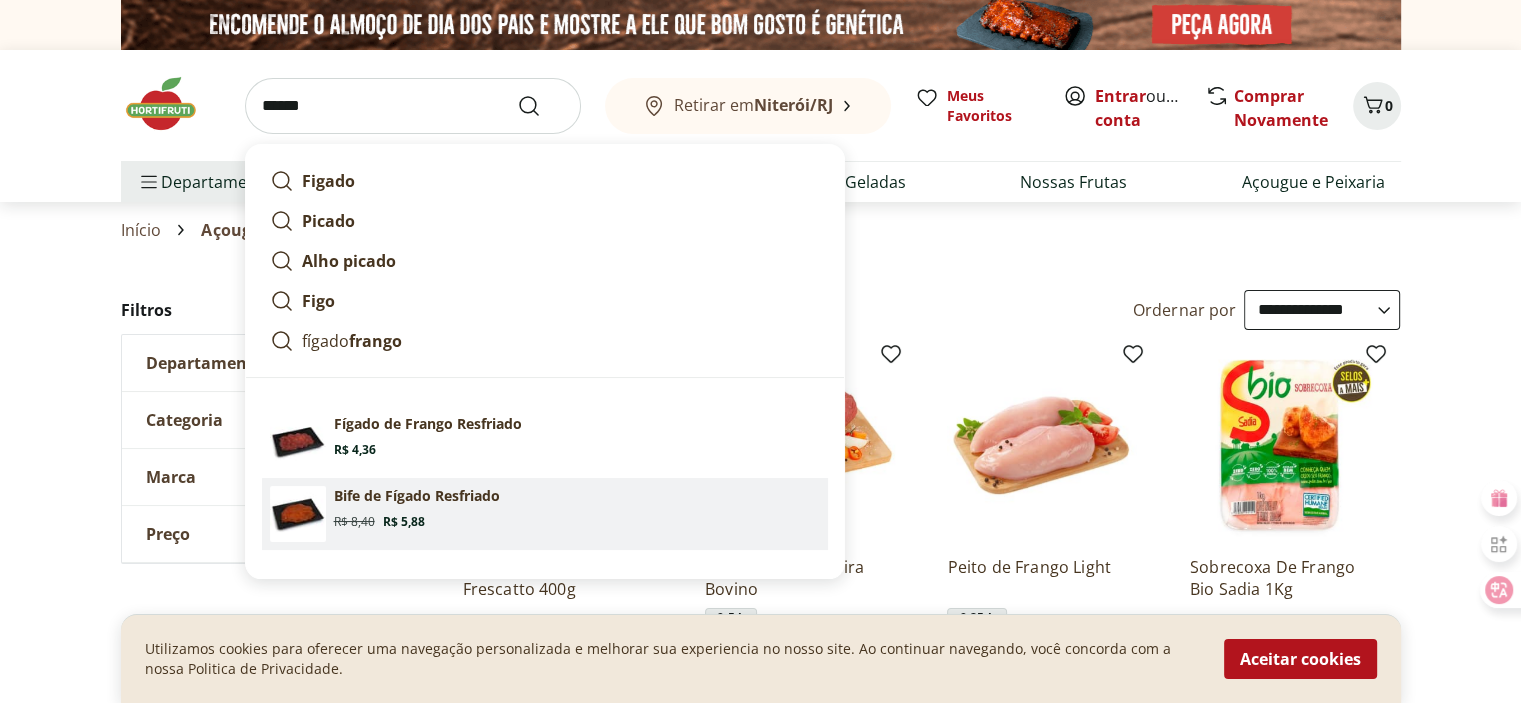 click on "Bife de Fígado Resfriado" at bounding box center [417, 496] 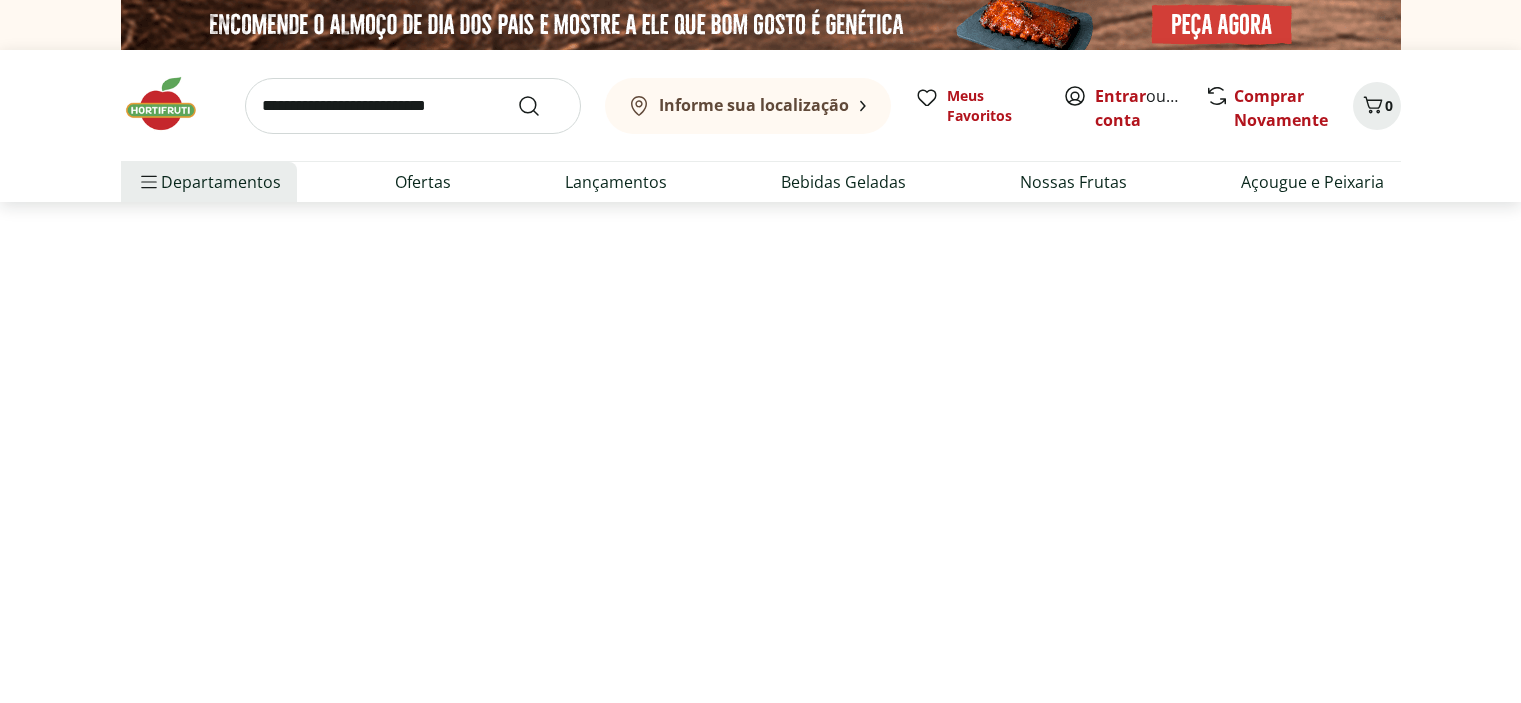 scroll, scrollTop: 0, scrollLeft: 0, axis: both 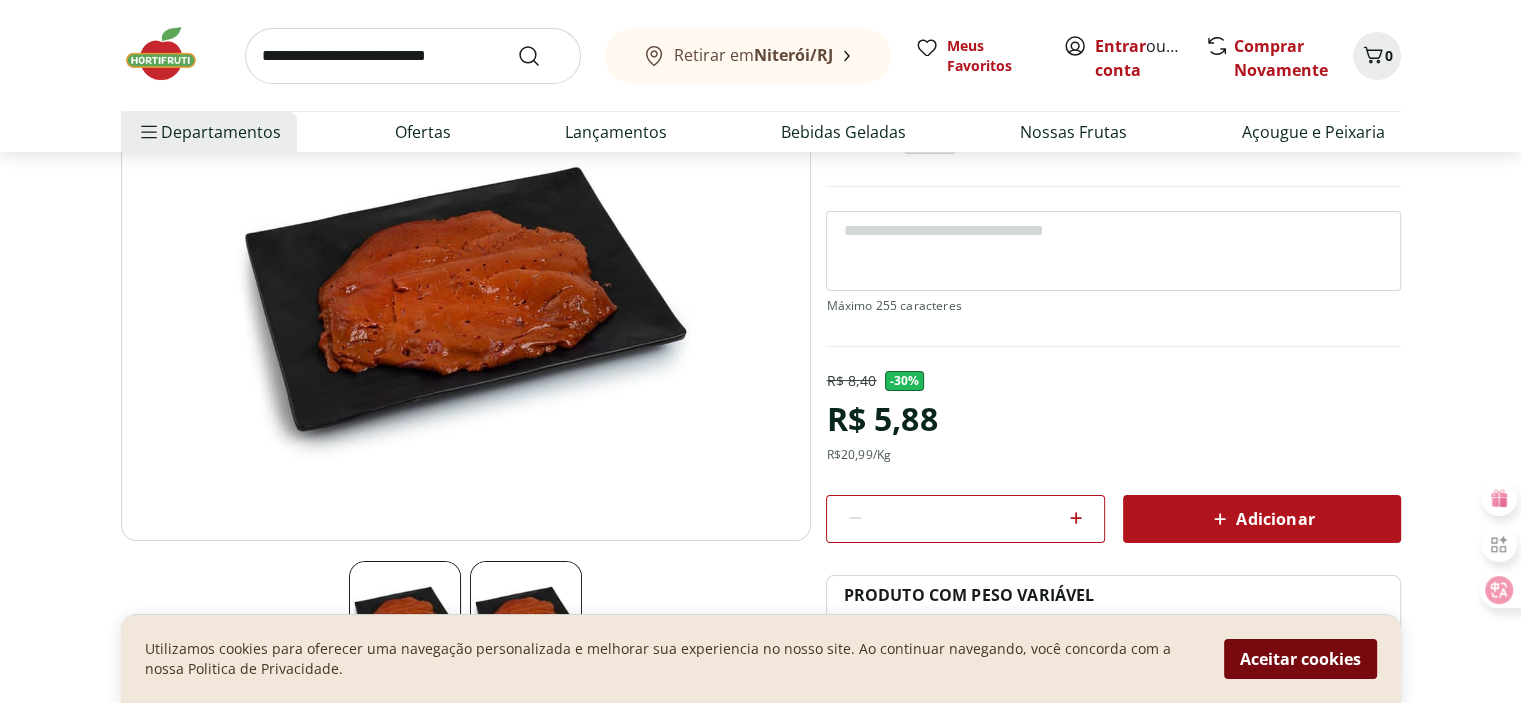 click on "Aceitar cookies" at bounding box center (1300, 659) 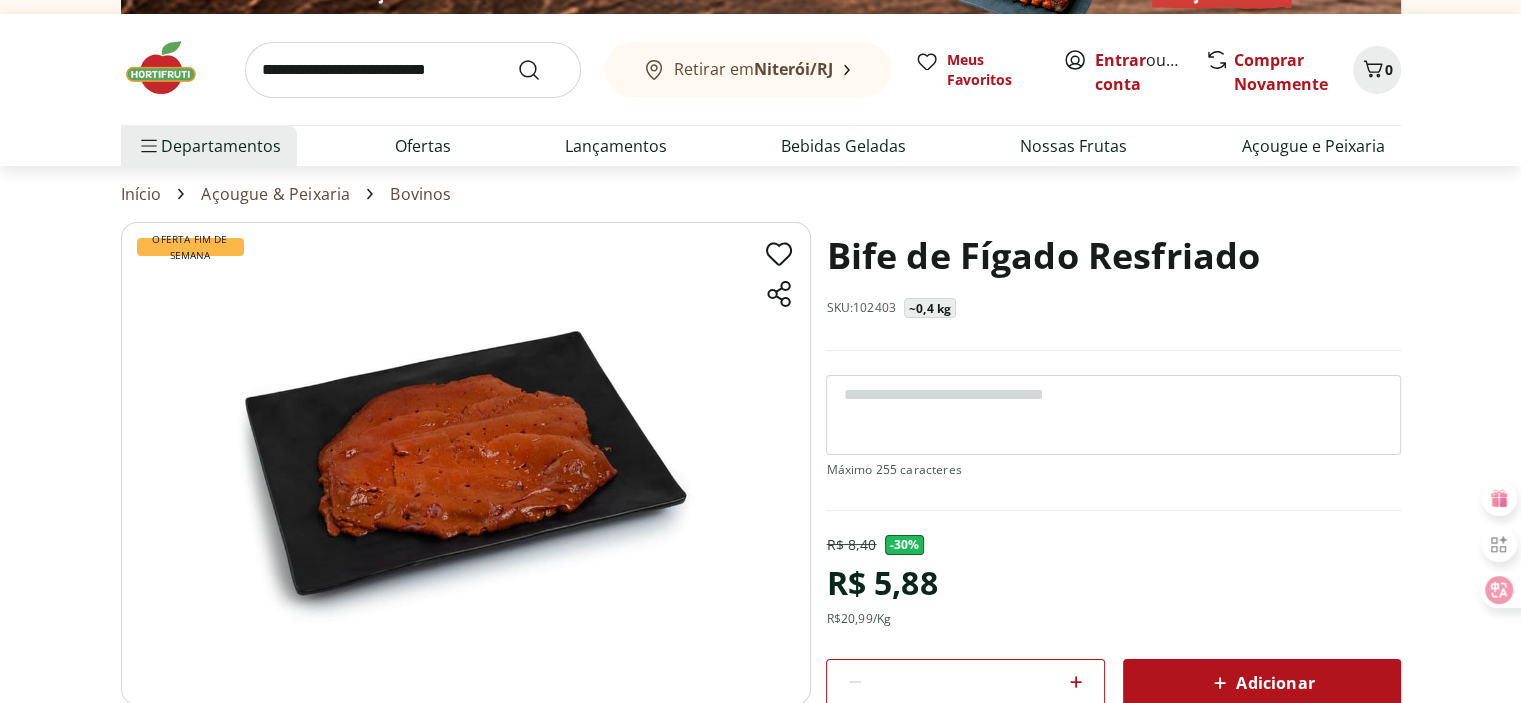 scroll, scrollTop: 0, scrollLeft: 0, axis: both 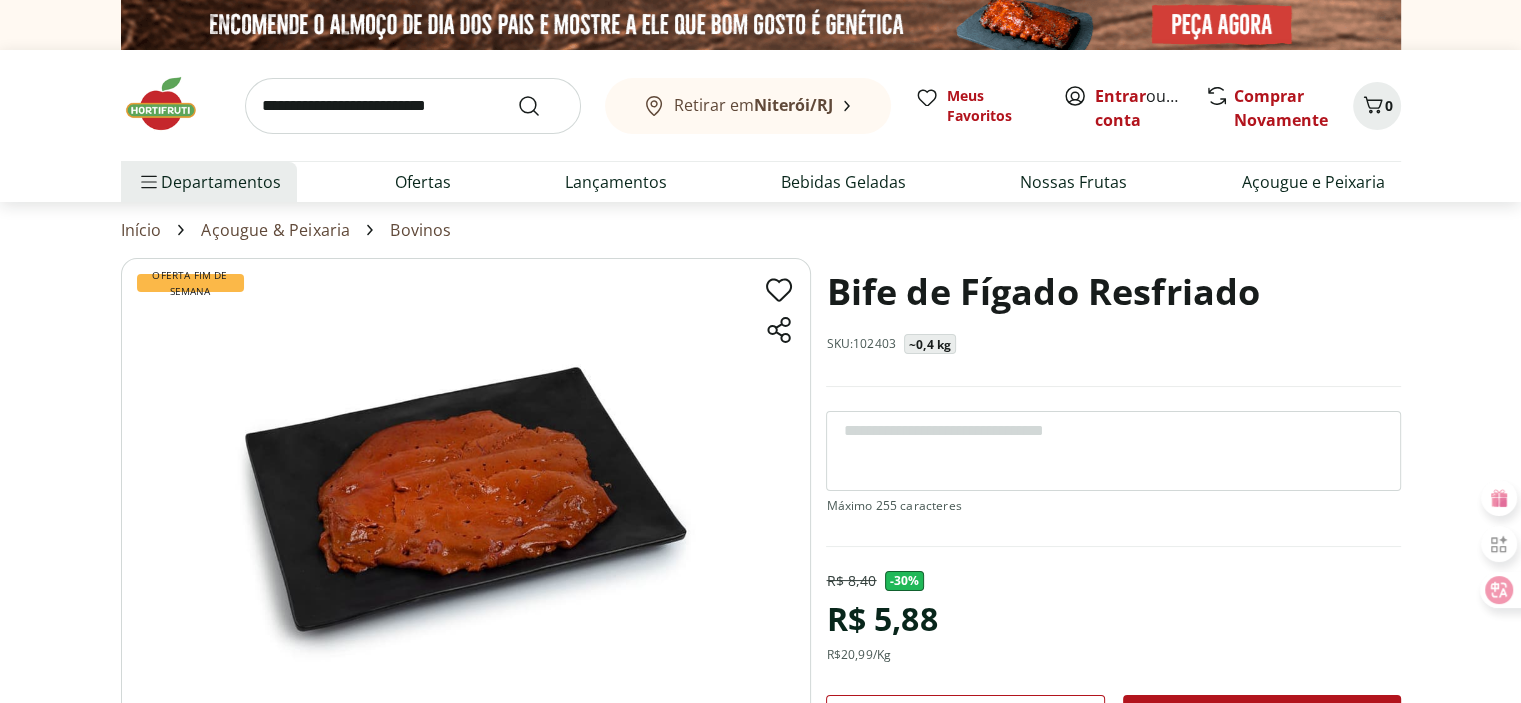 click at bounding box center [171, 104] 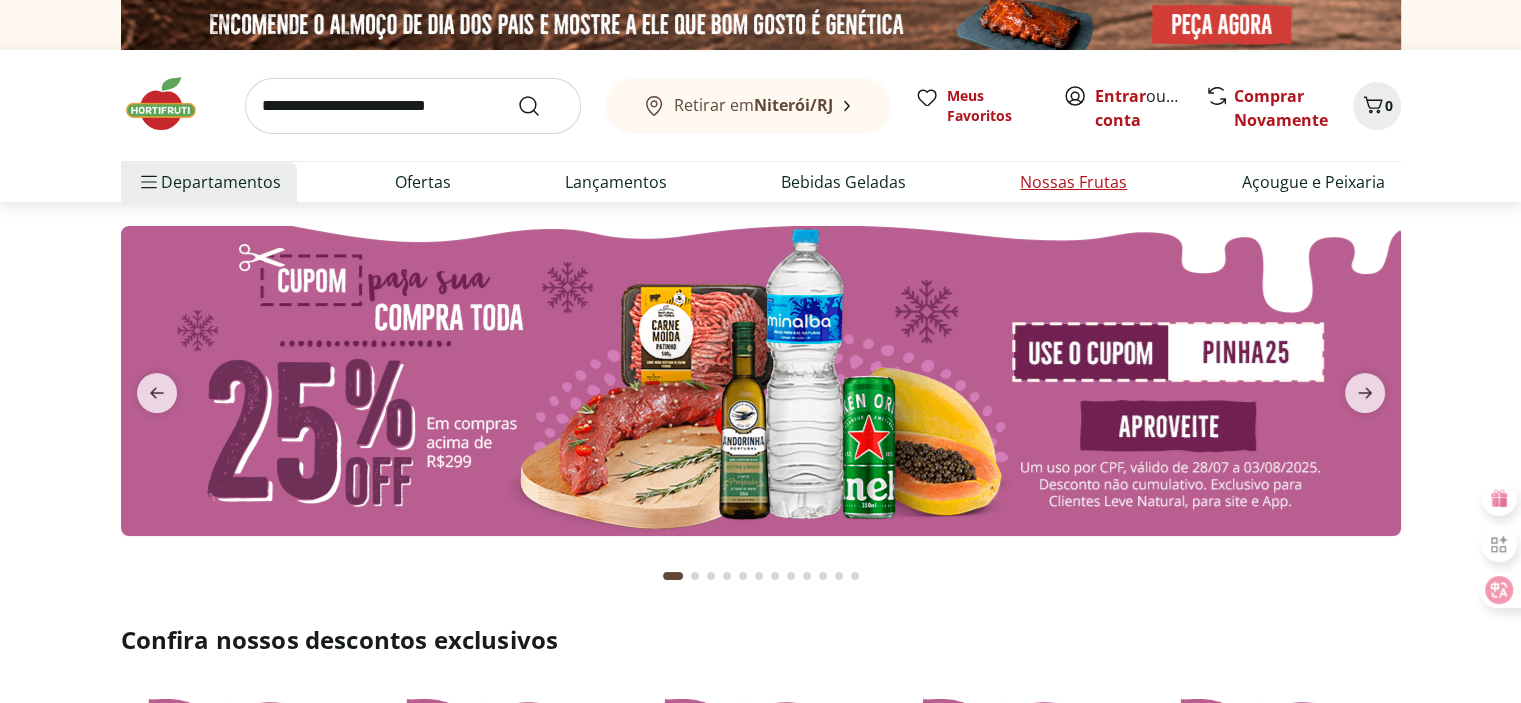 click on "Nossas Frutas" at bounding box center [1073, 182] 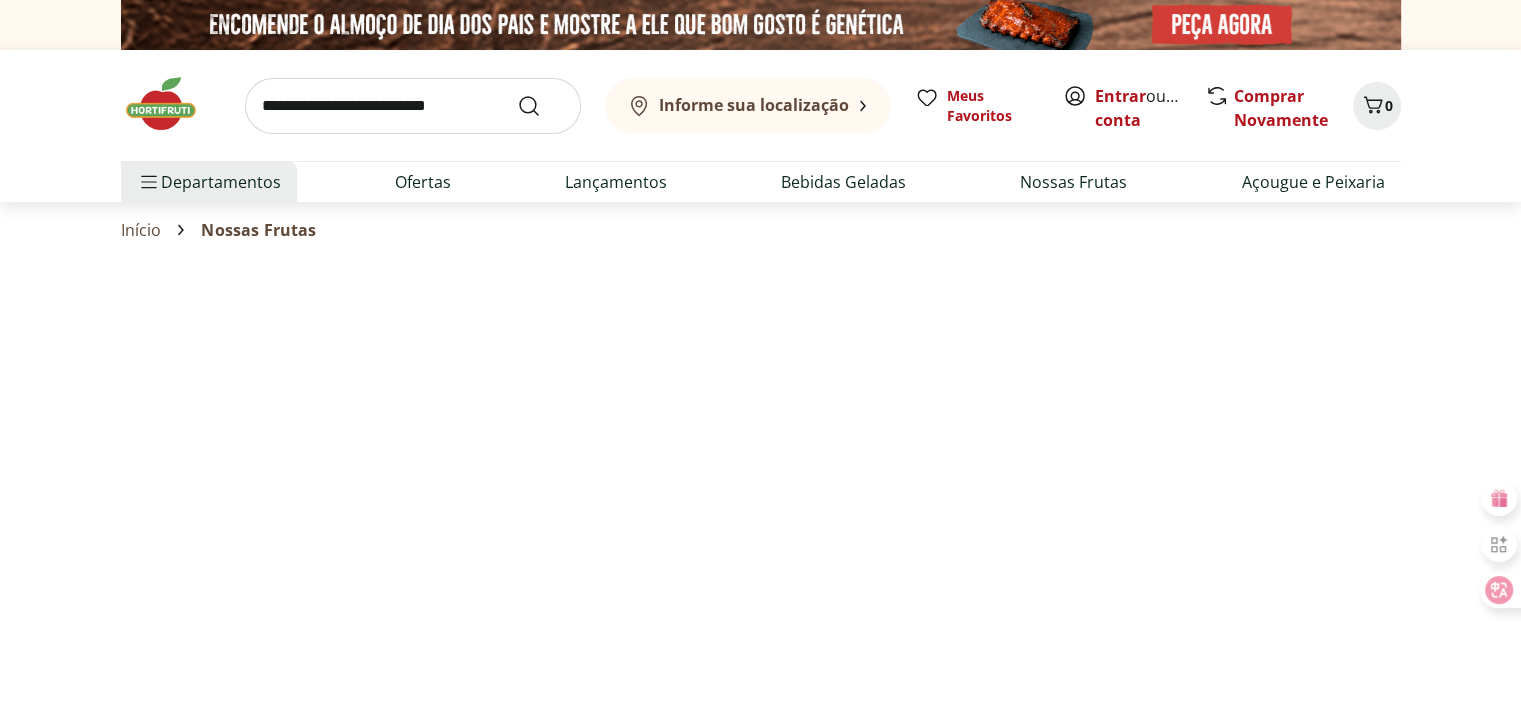 select on "**********" 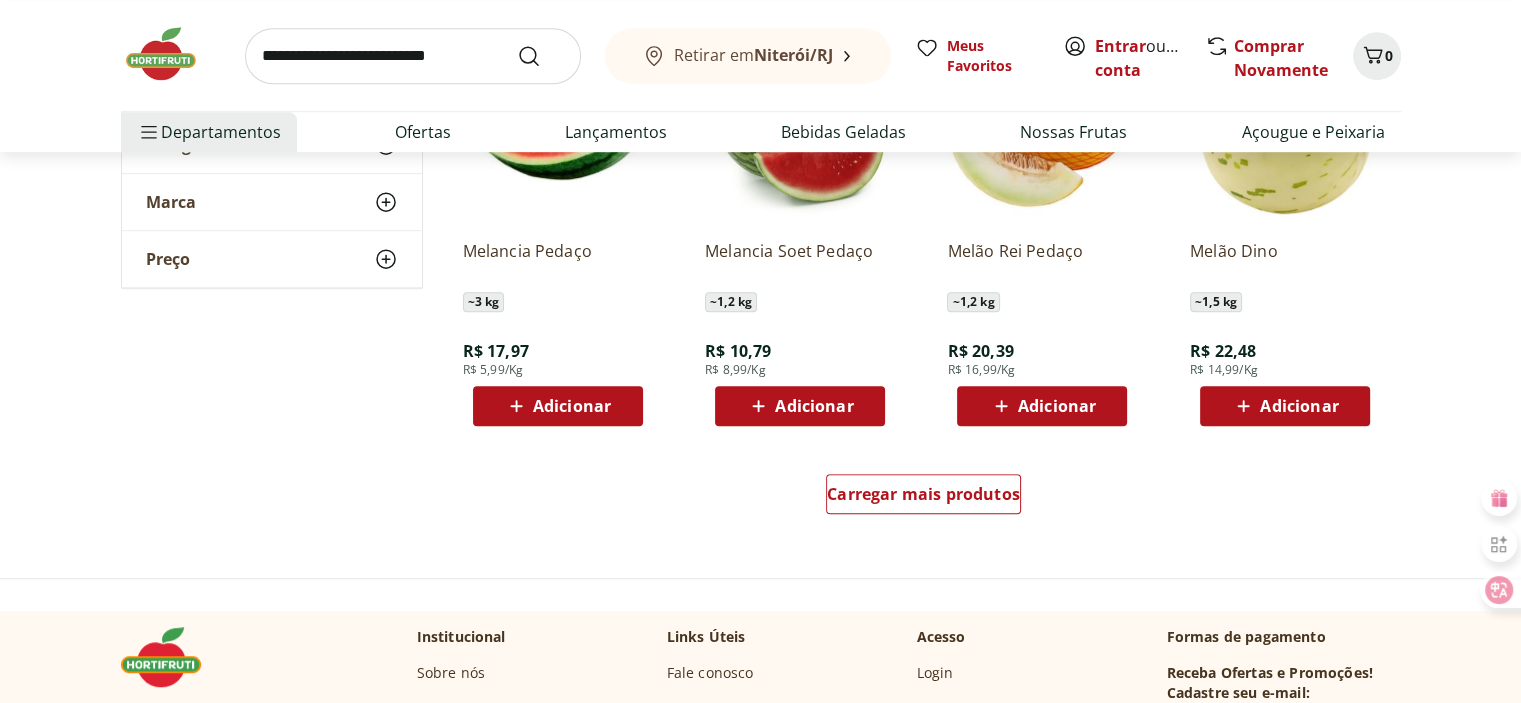 scroll, scrollTop: 1200, scrollLeft: 0, axis: vertical 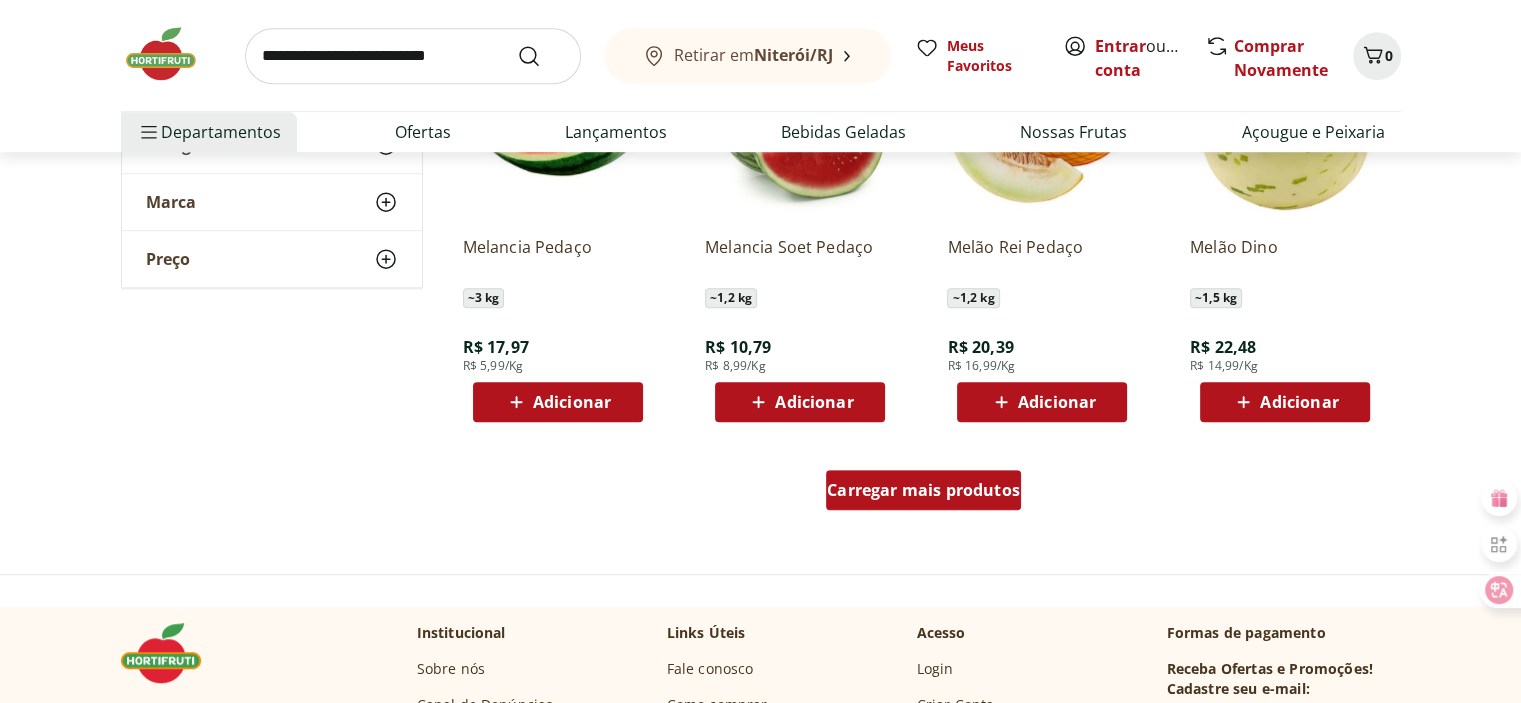 click on "Carregar mais produtos" at bounding box center (923, 490) 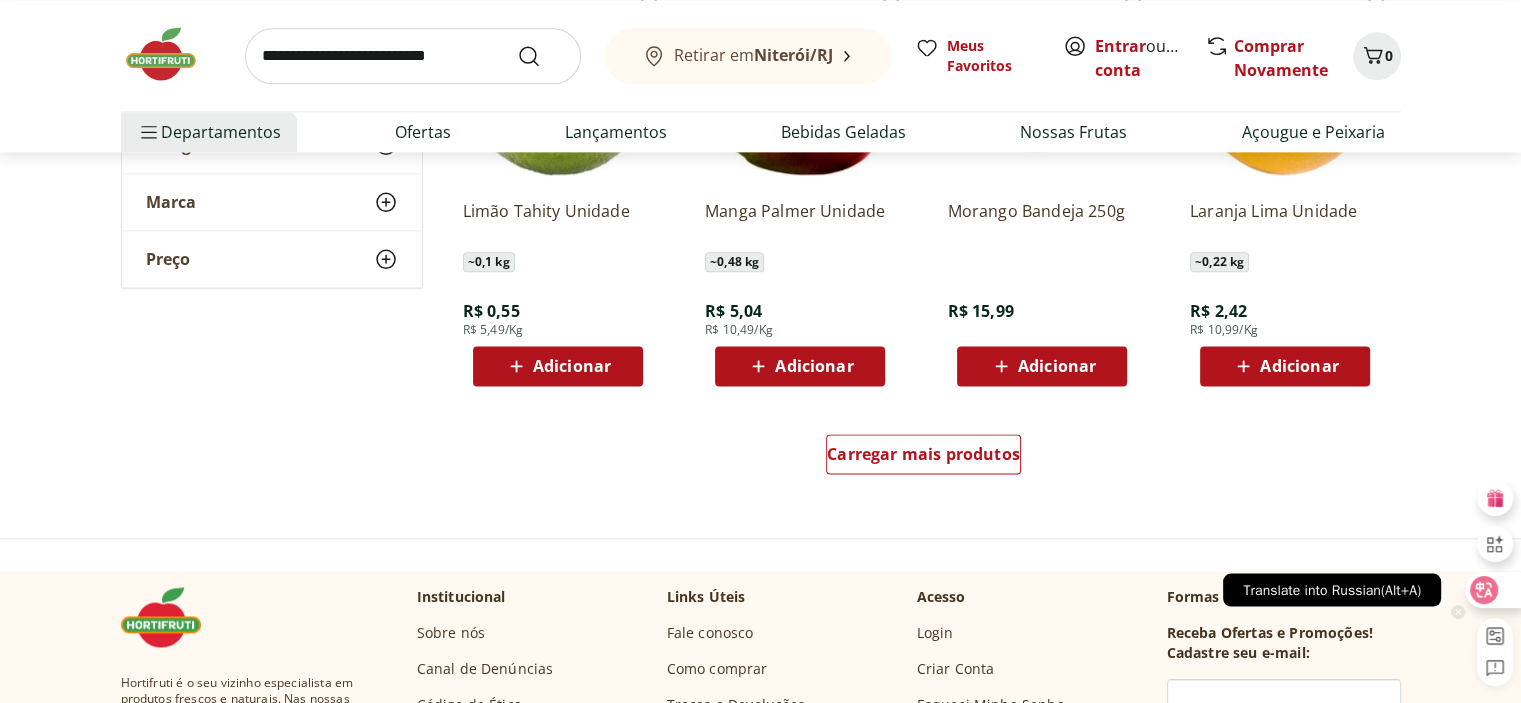 scroll, scrollTop: 2600, scrollLeft: 0, axis: vertical 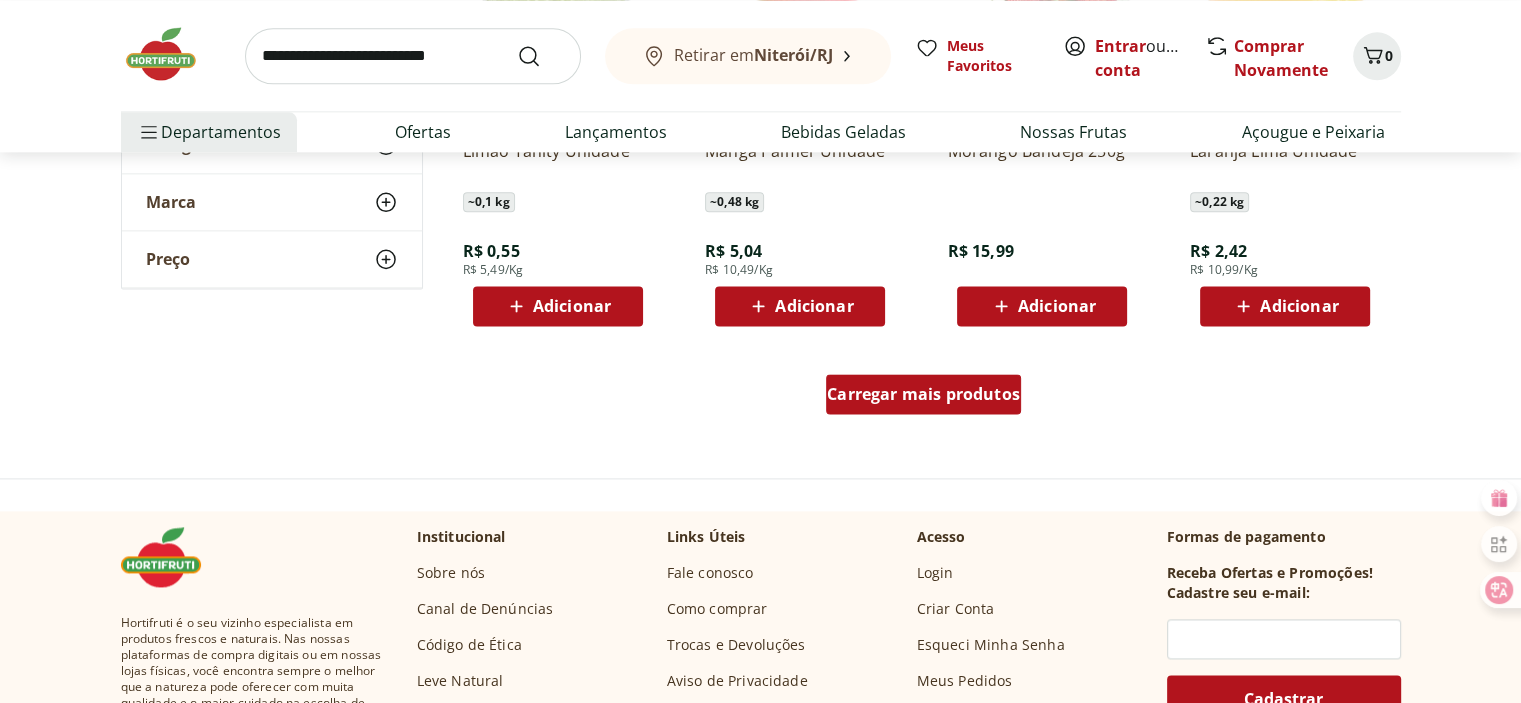 click on "Carregar mais produtos" at bounding box center [923, 394] 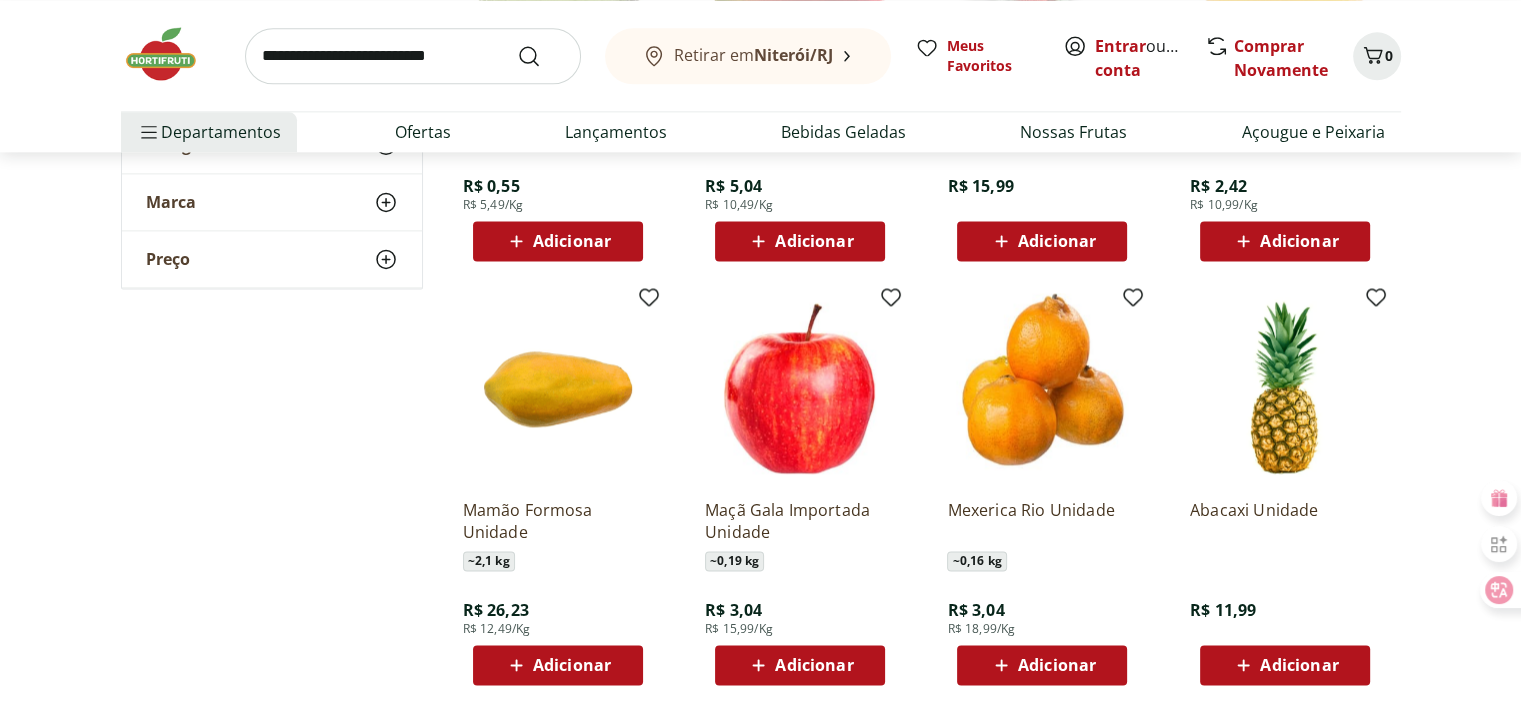 scroll, scrollTop: 2700, scrollLeft: 0, axis: vertical 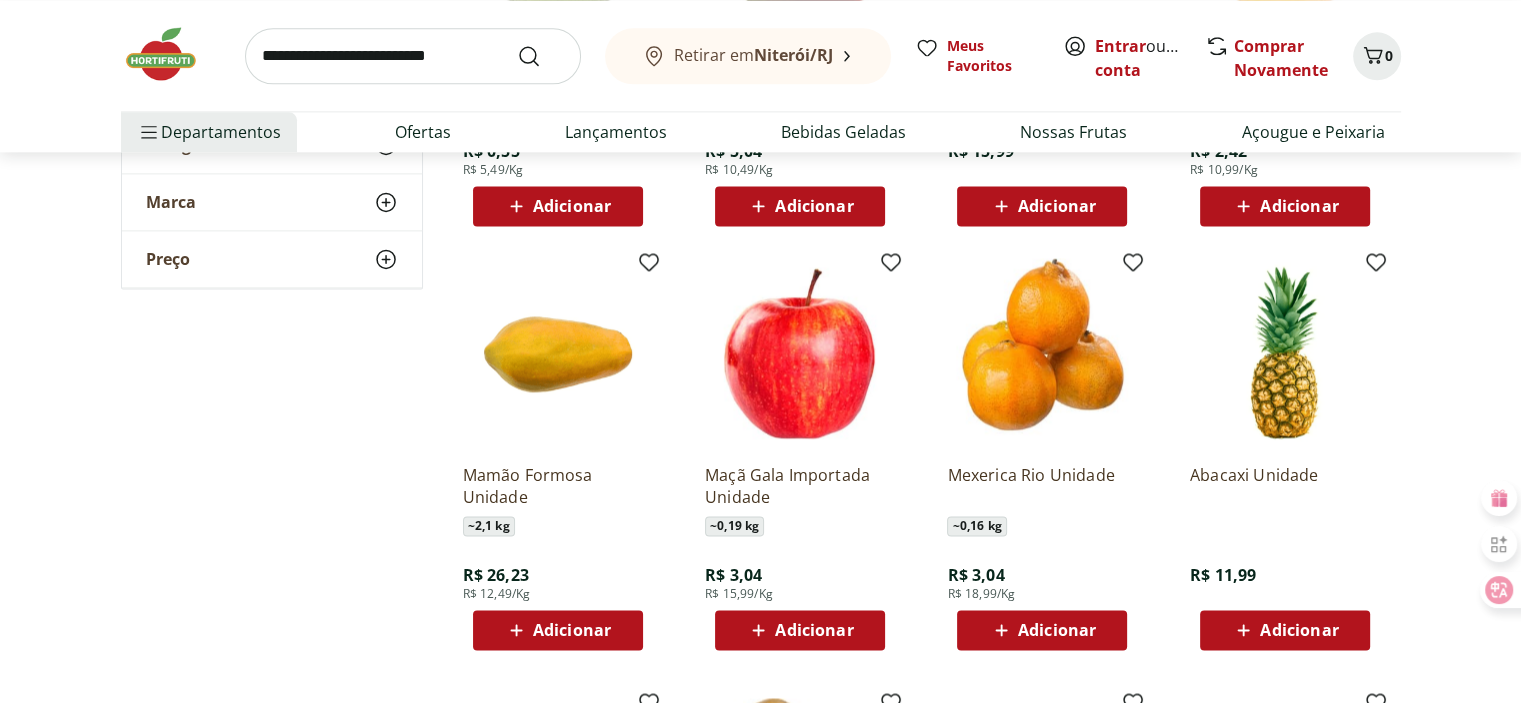 click on "Adicionar" at bounding box center [1057, 630] 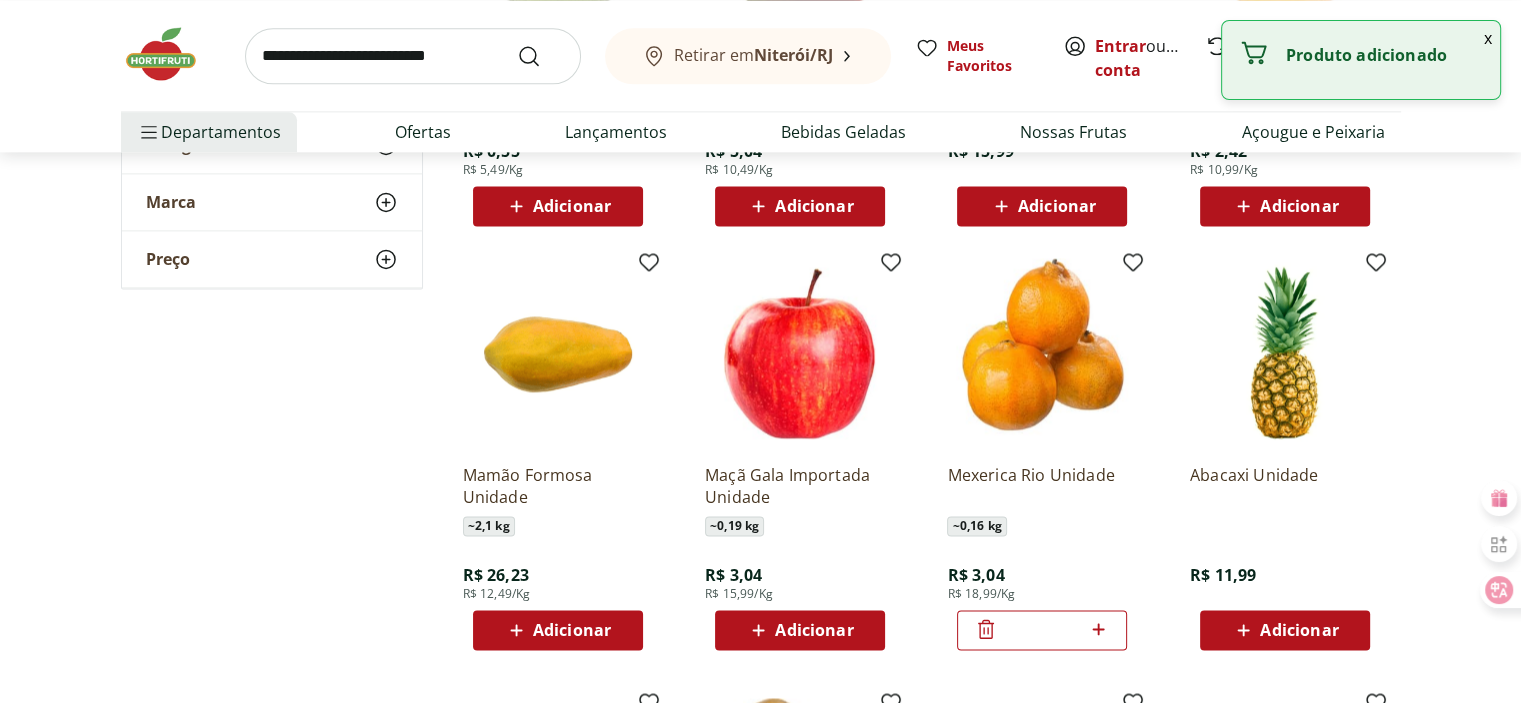 click on "*" at bounding box center (1042, 630) 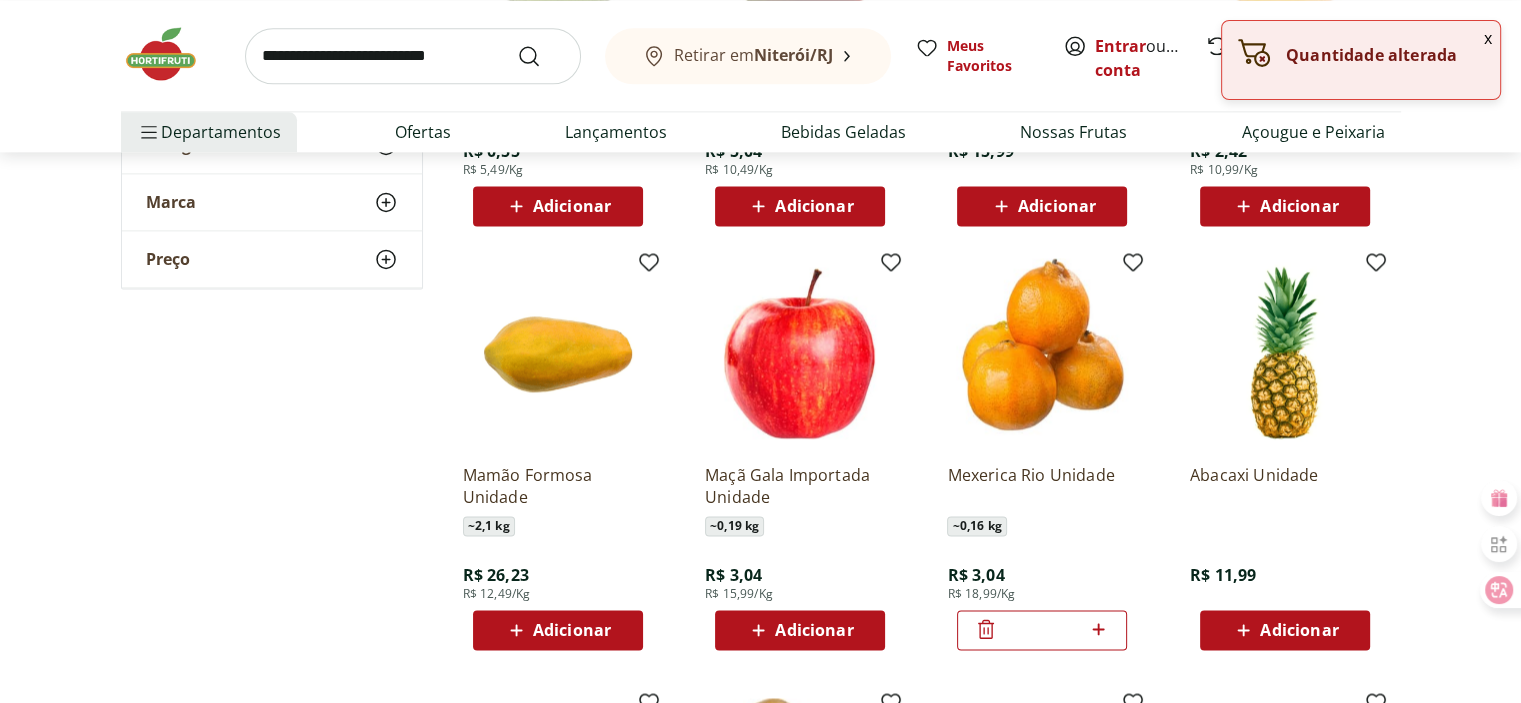 click 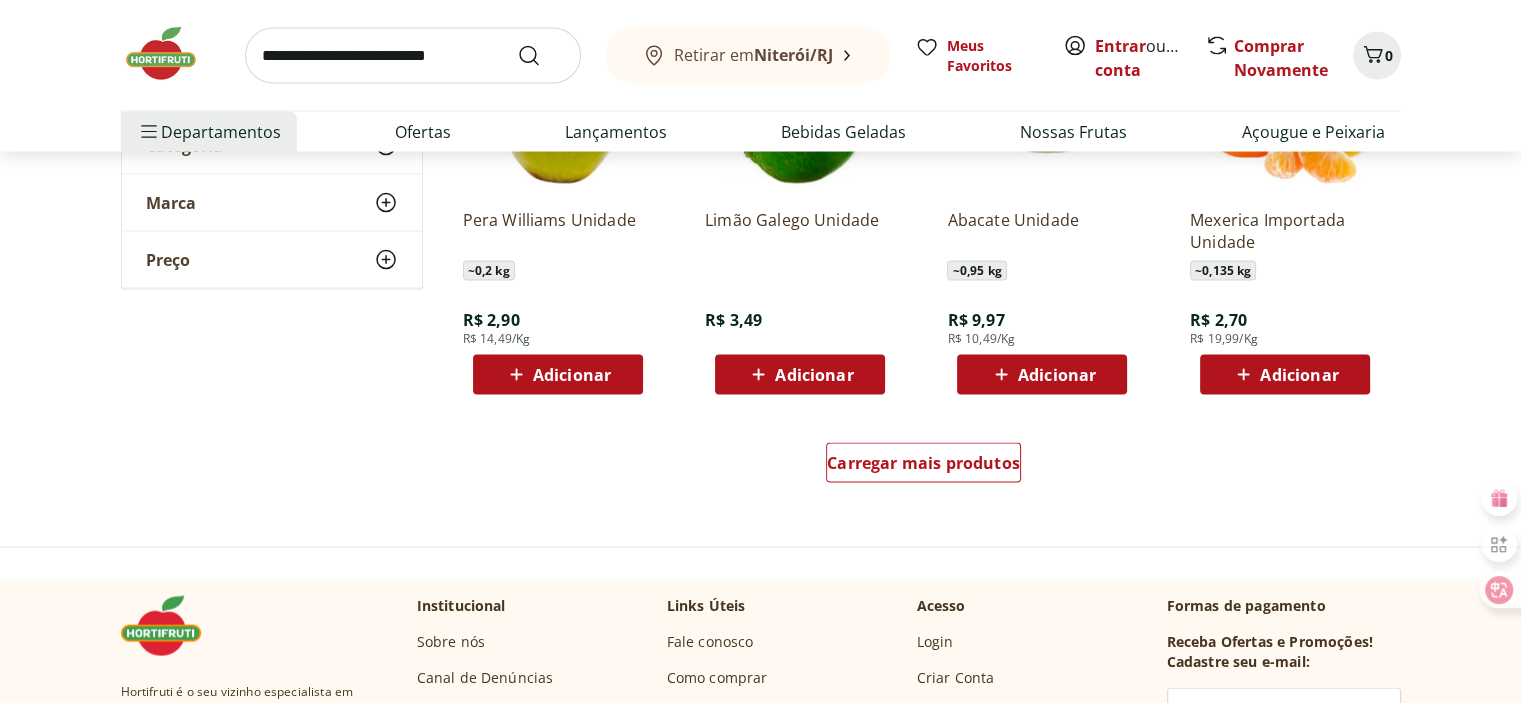 scroll, scrollTop: 3800, scrollLeft: 0, axis: vertical 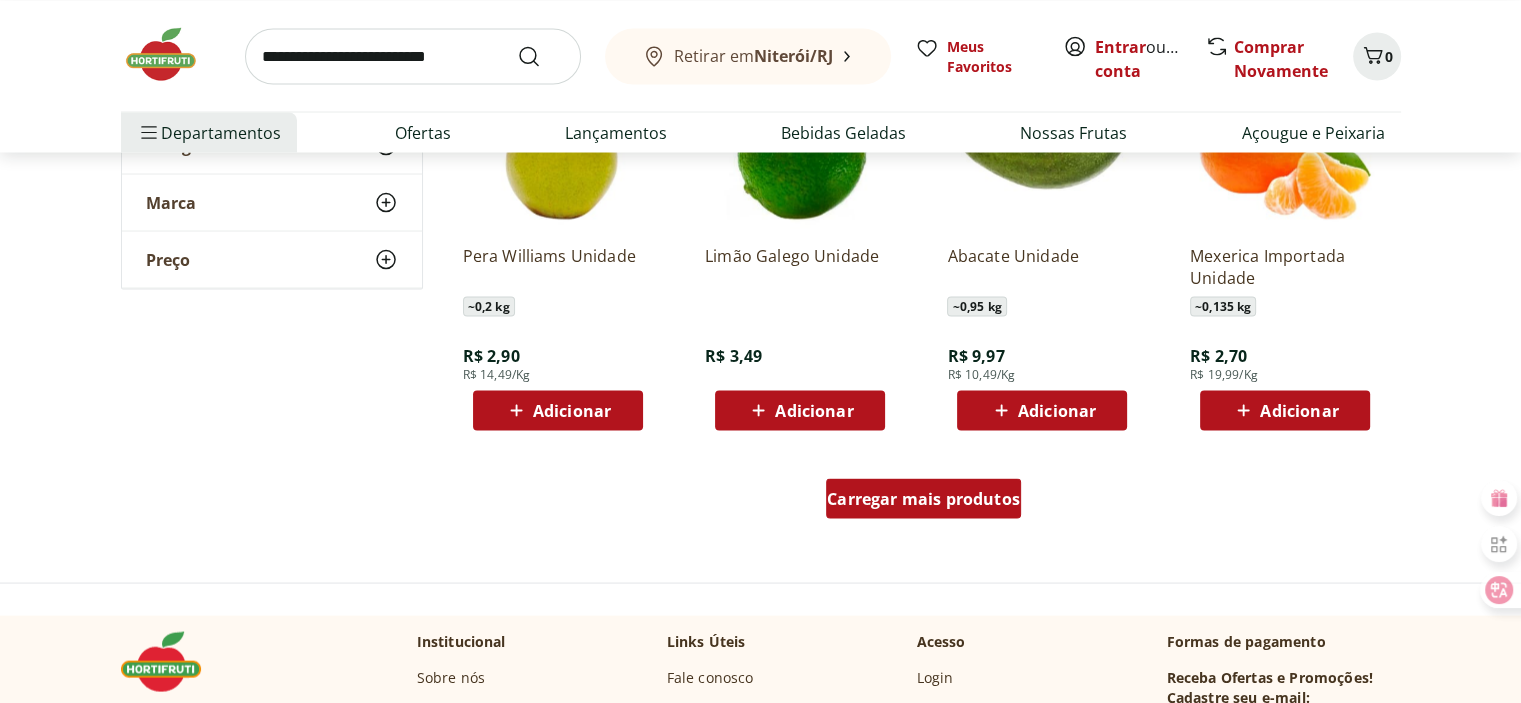 click on "Carregar mais produtos" at bounding box center [923, 498] 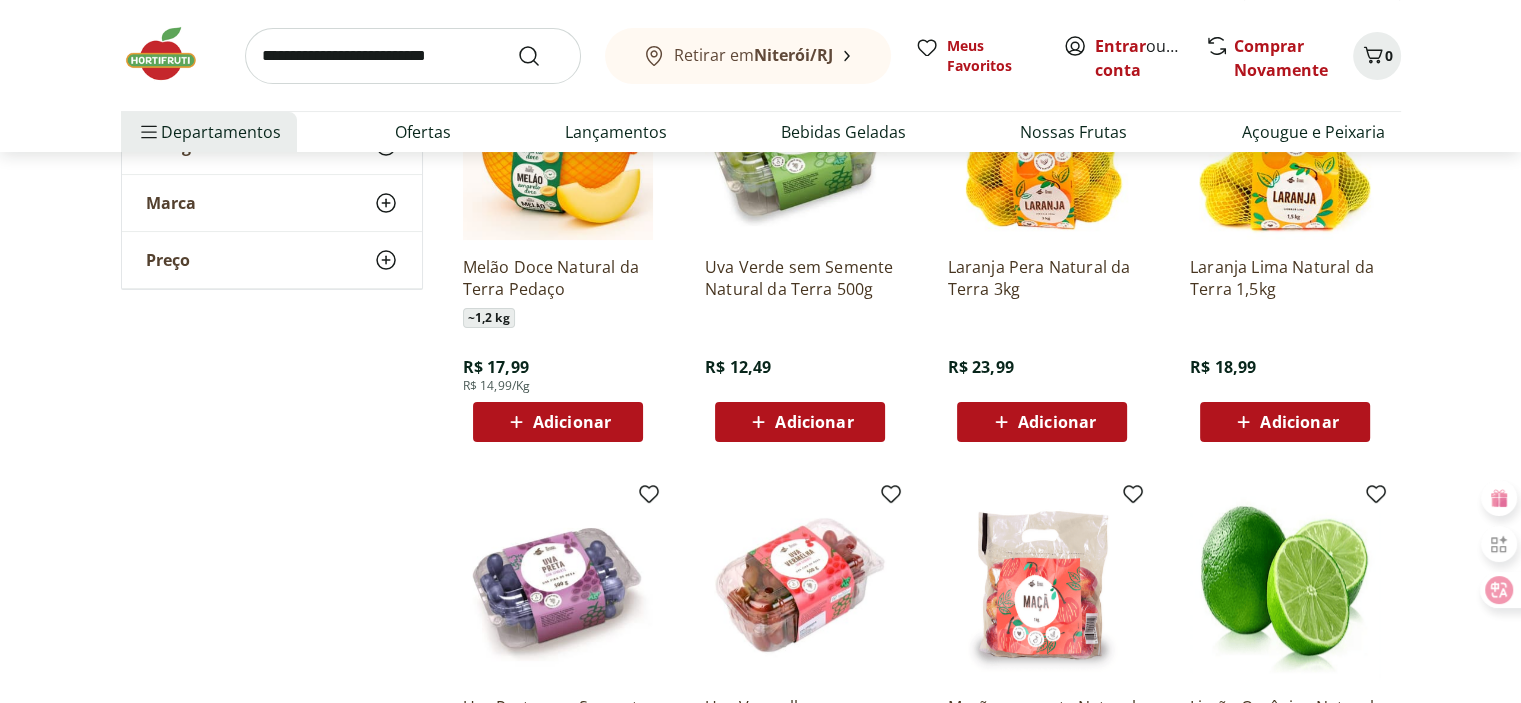 scroll, scrollTop: 0, scrollLeft: 0, axis: both 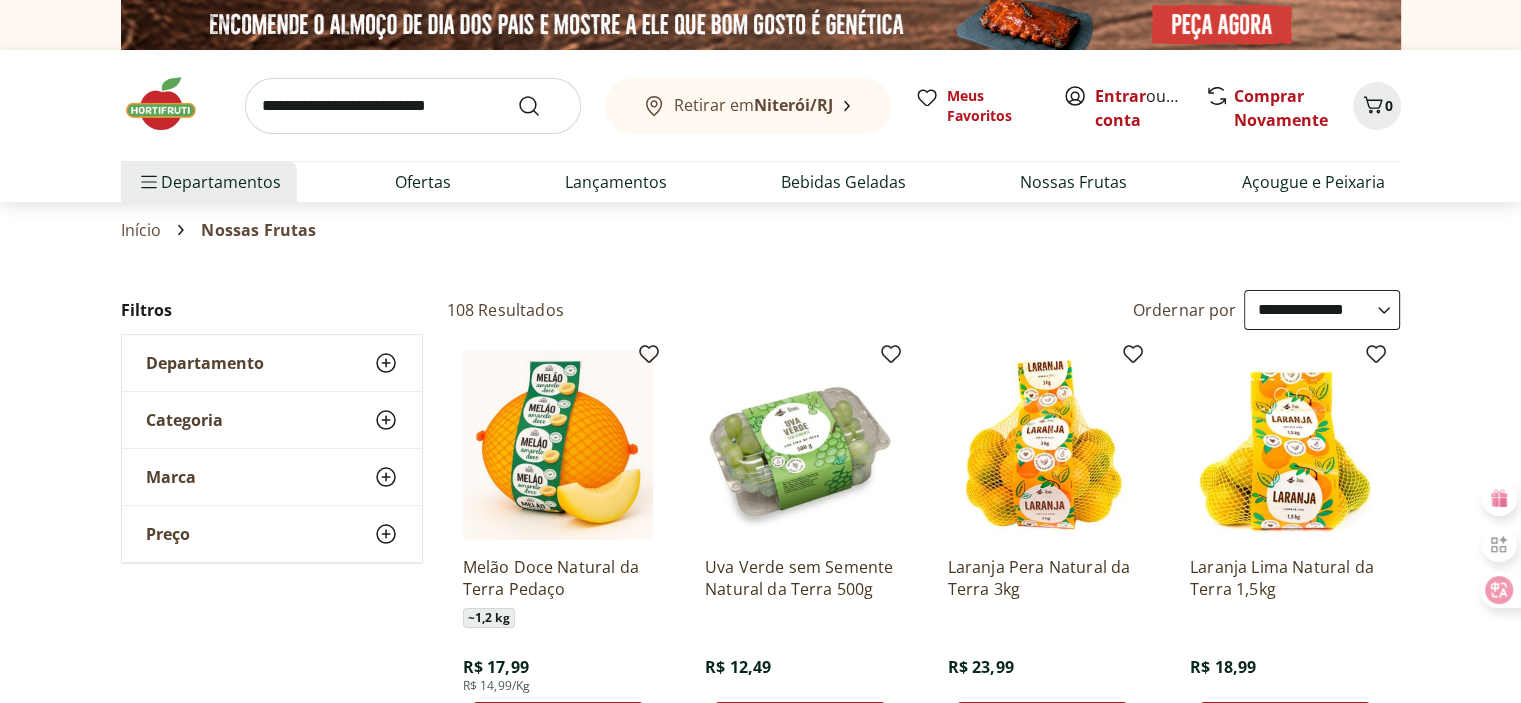 click 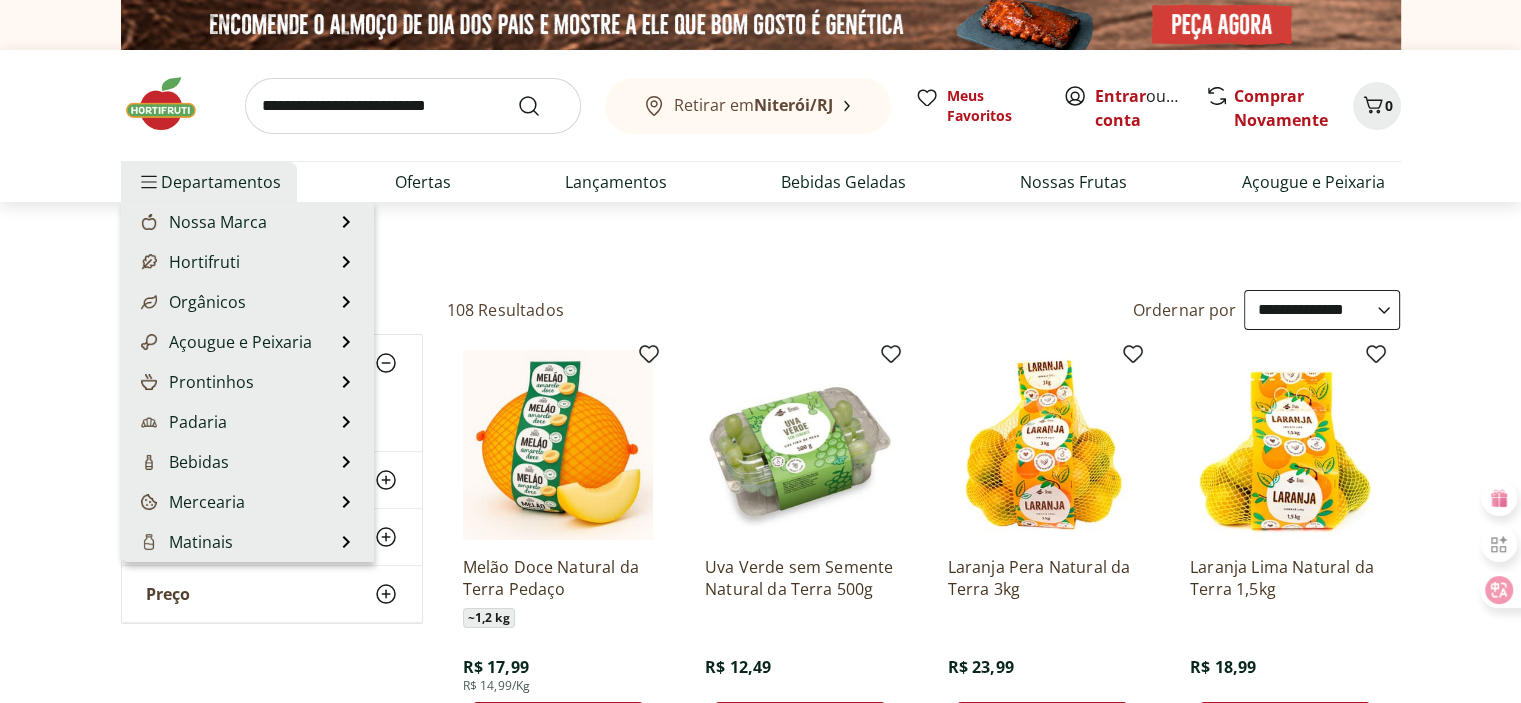 click on "Departamentos" at bounding box center [209, 182] 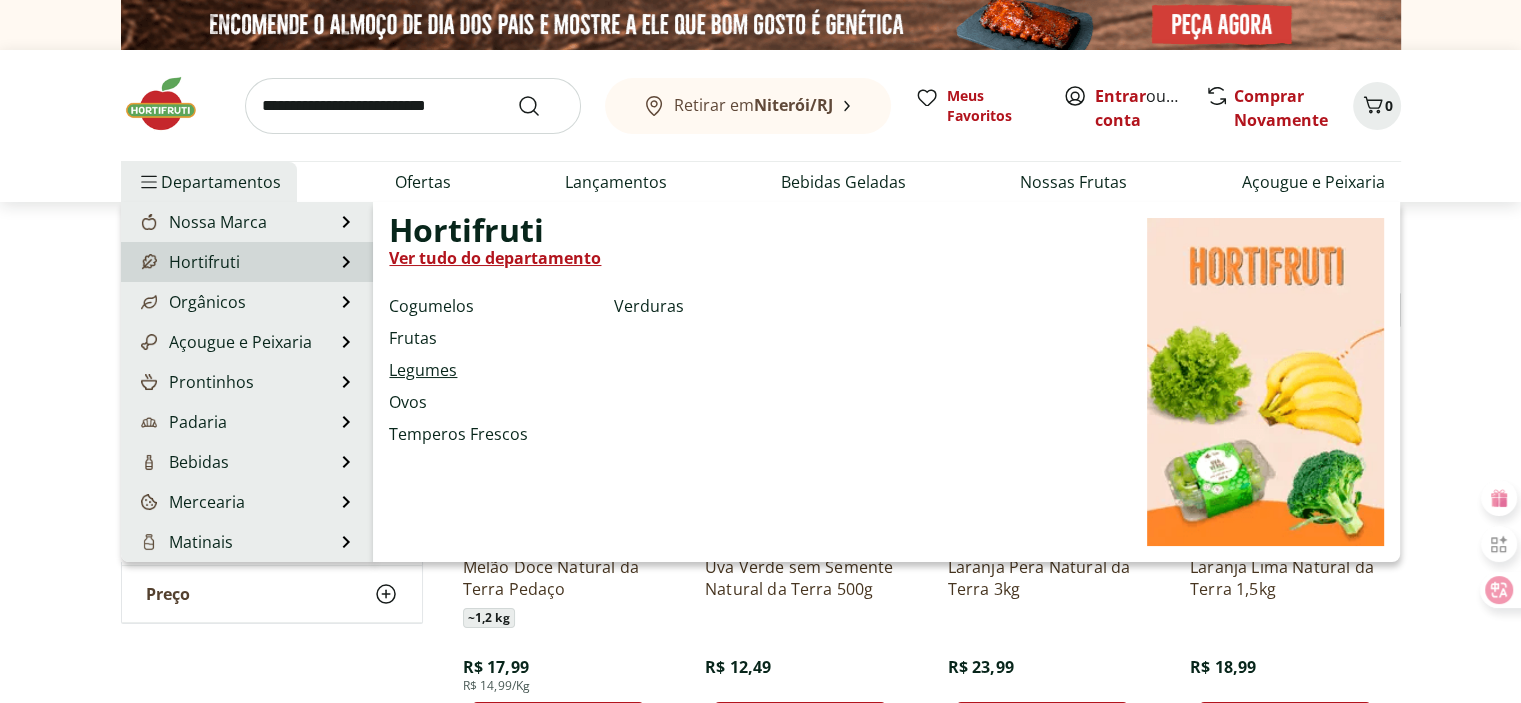 click on "Legumes" at bounding box center [423, 370] 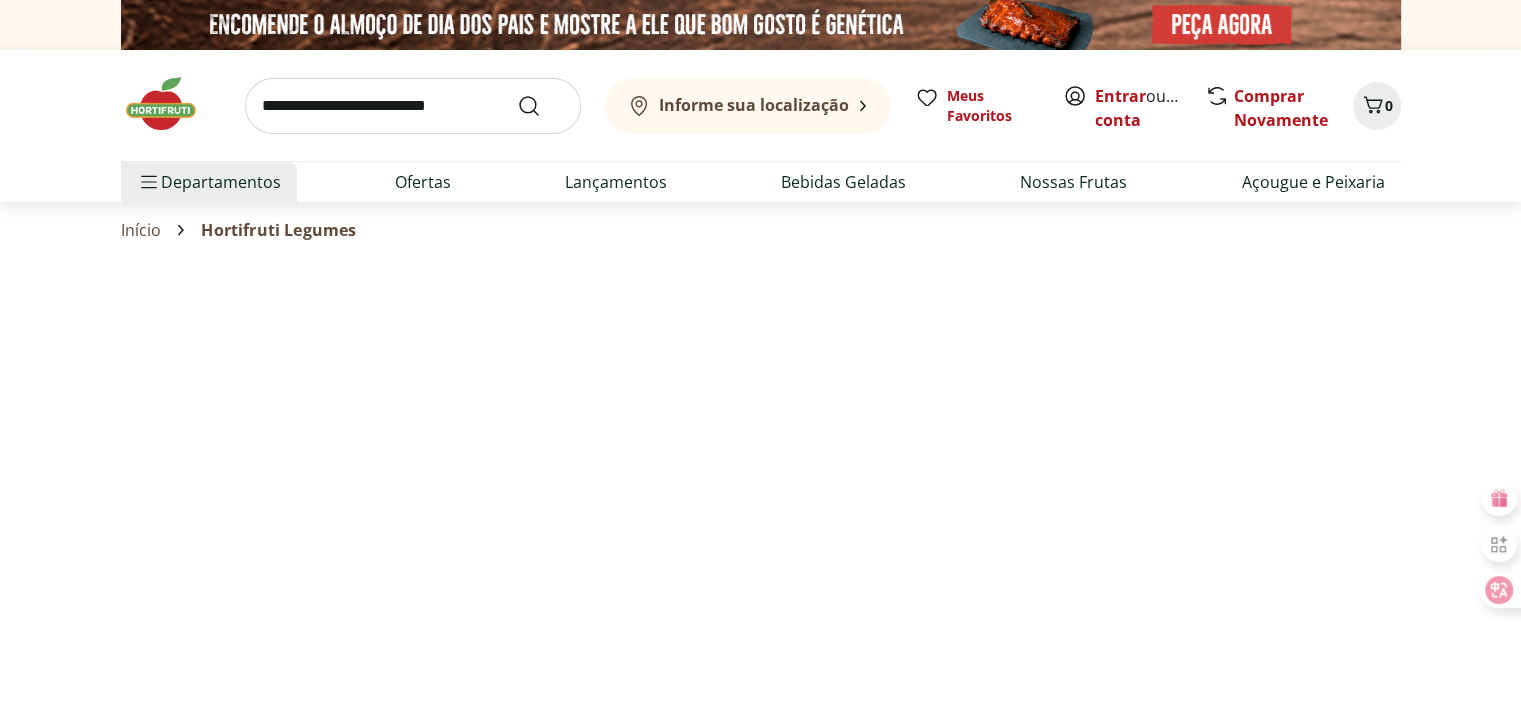 select on "**********" 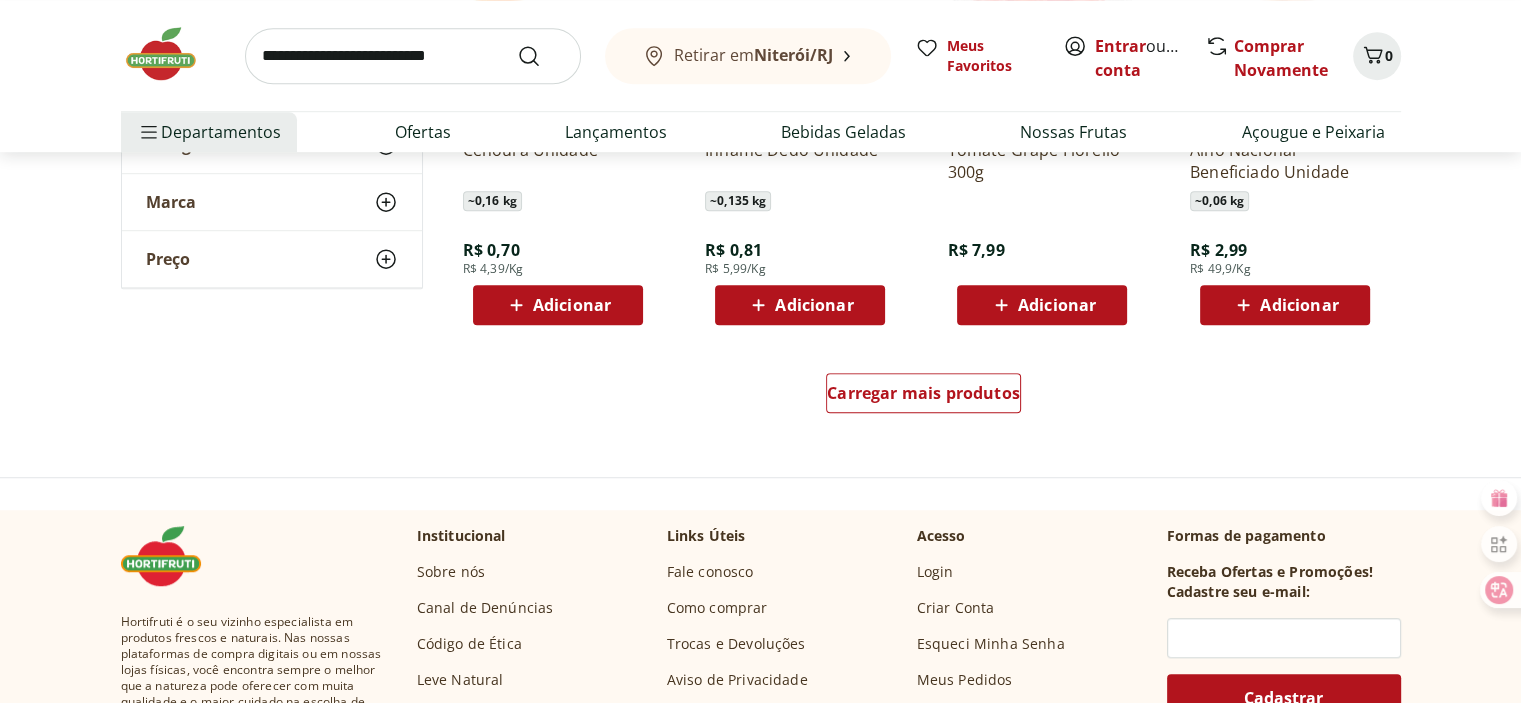 scroll, scrollTop: 1300, scrollLeft: 0, axis: vertical 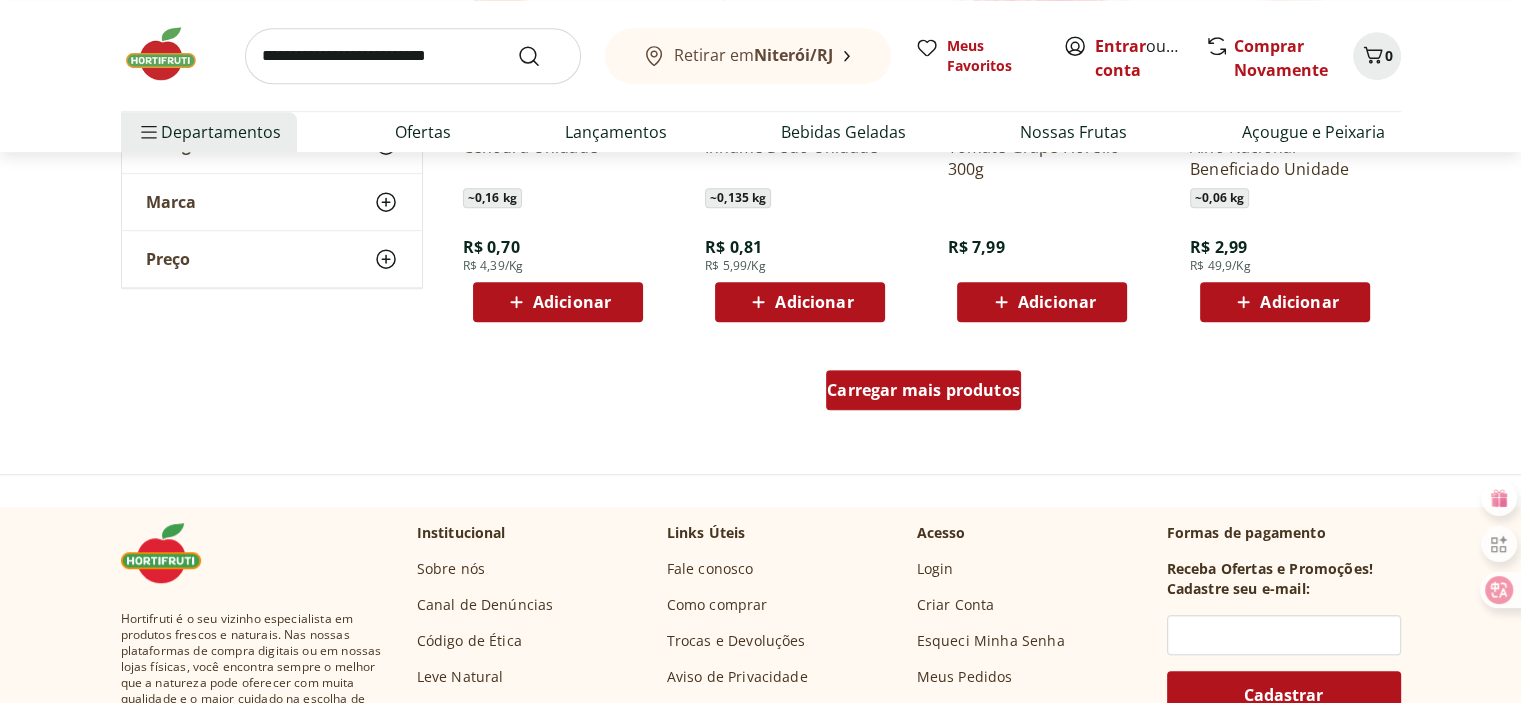 click on "Carregar mais produtos" at bounding box center [923, 390] 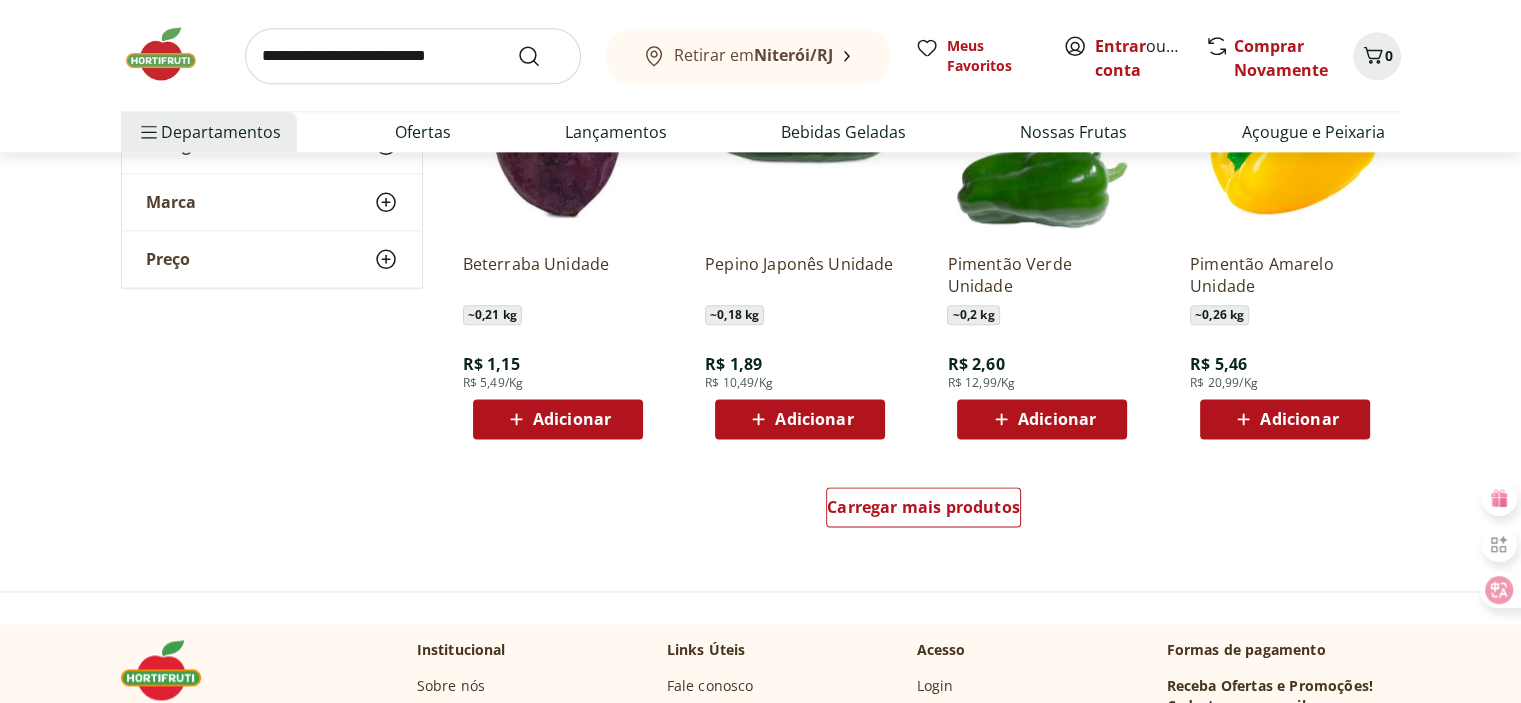 scroll, scrollTop: 2600, scrollLeft: 0, axis: vertical 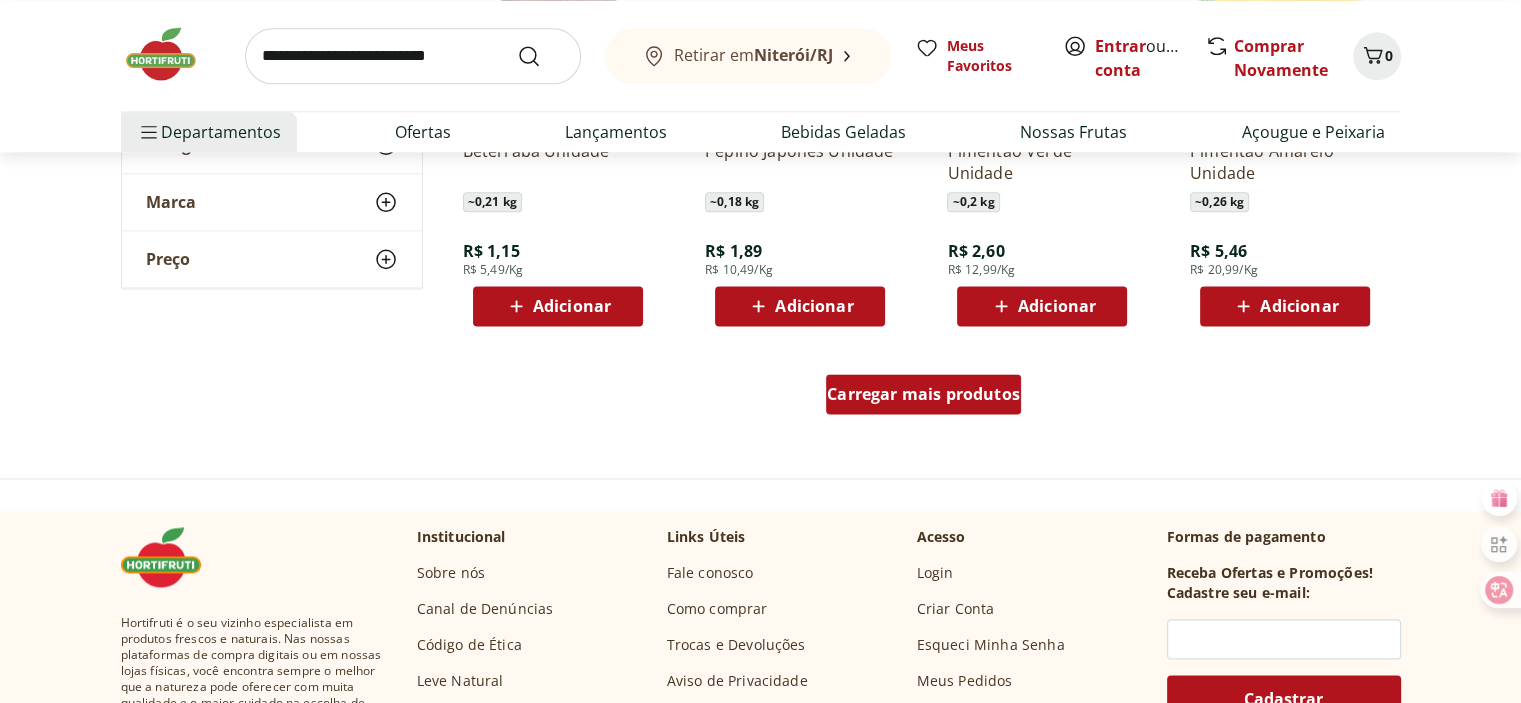 click on "Carregar mais produtos" at bounding box center [923, 394] 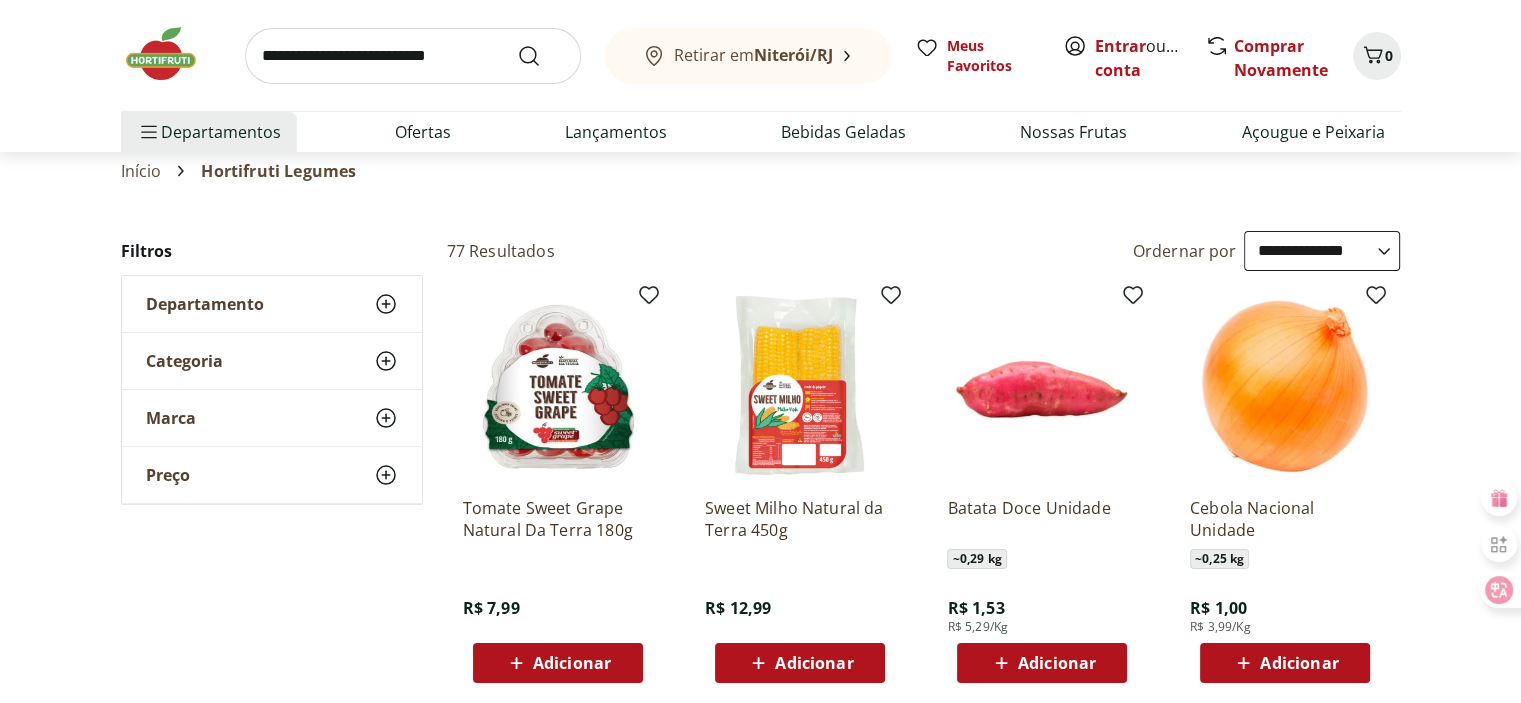 scroll, scrollTop: 0, scrollLeft: 0, axis: both 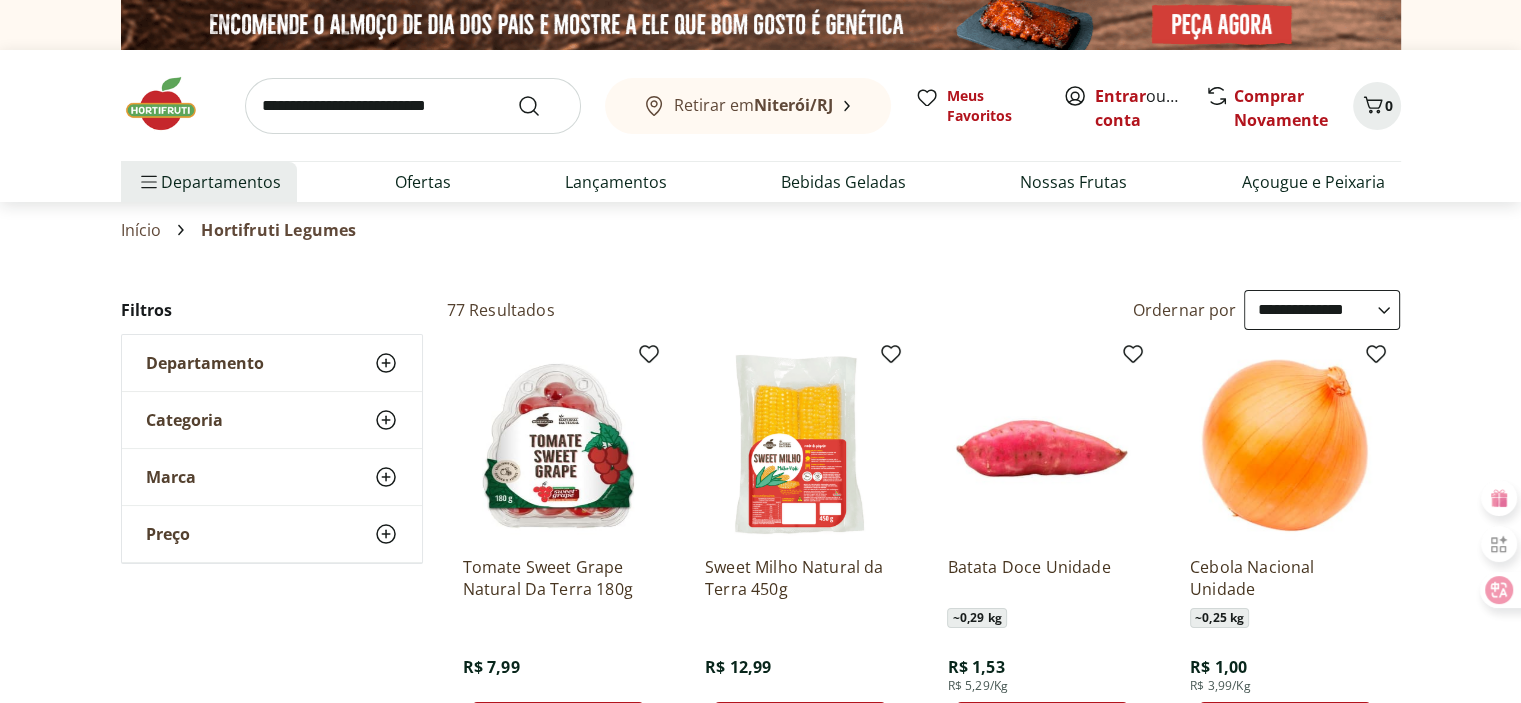 click at bounding box center [413, 106] 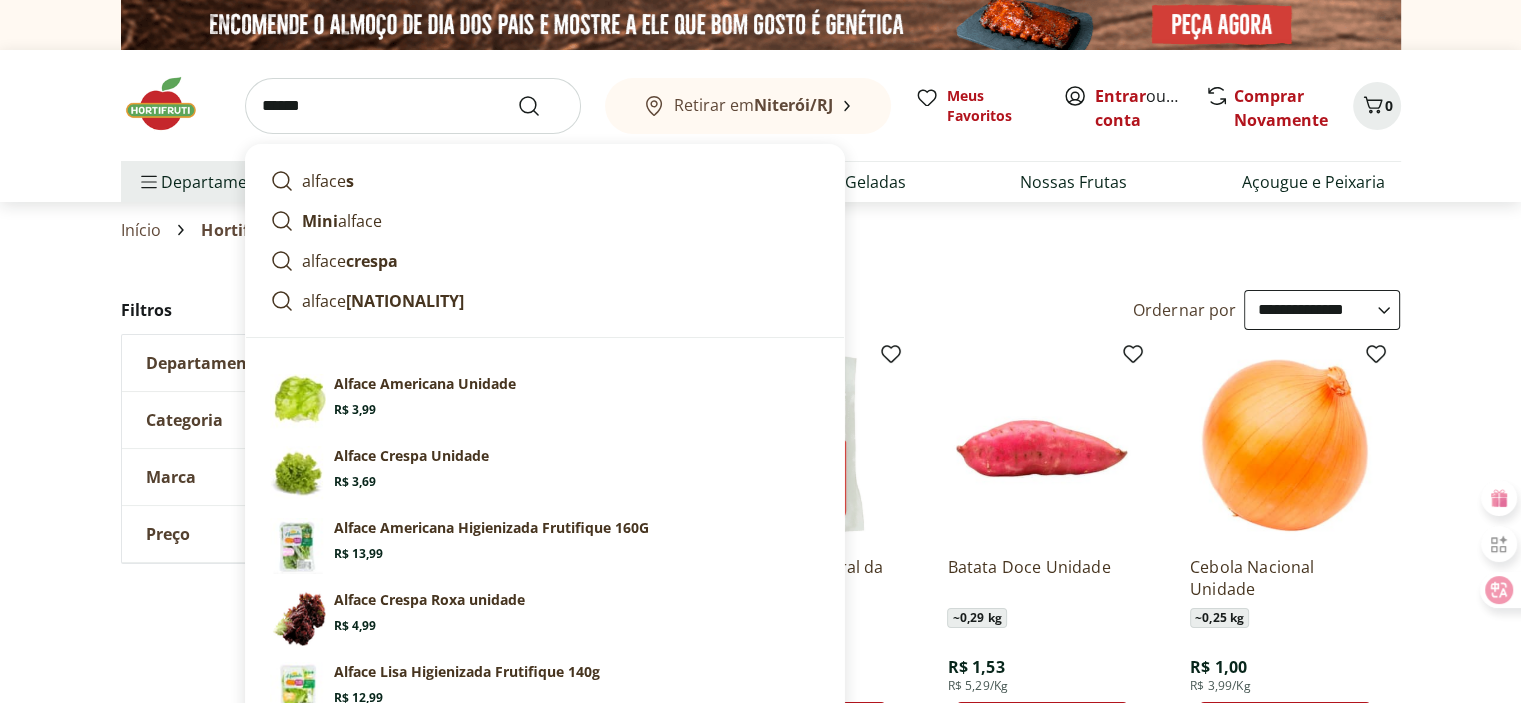 type on "******" 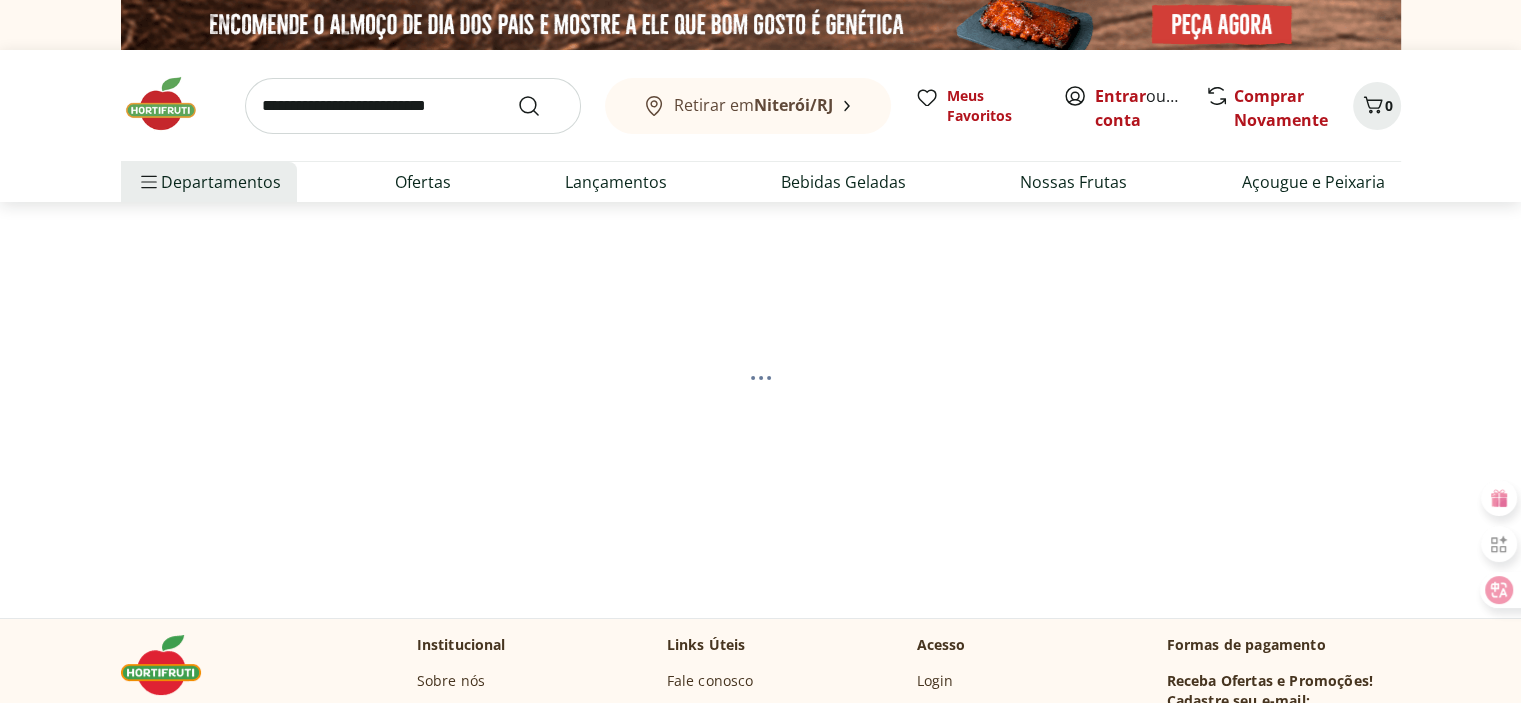 select on "**********" 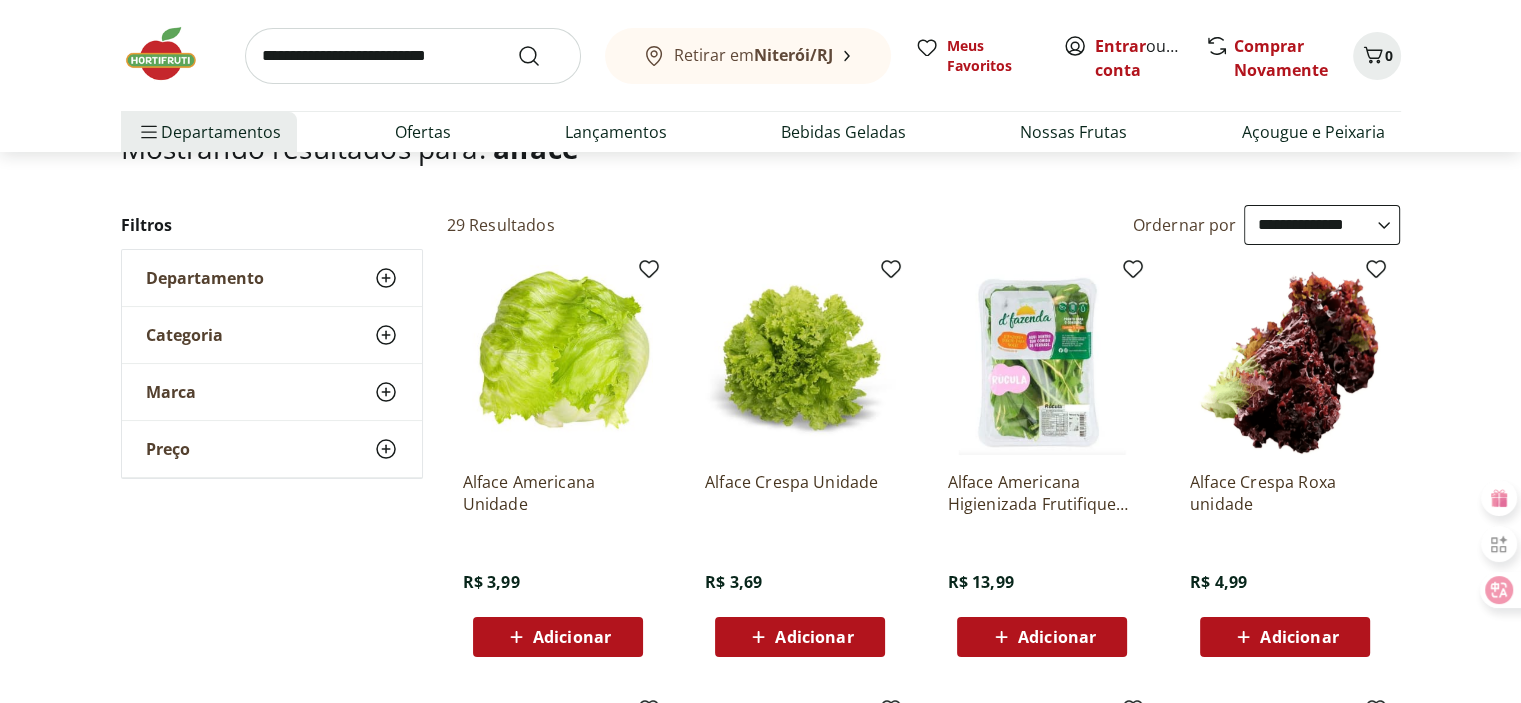 scroll, scrollTop: 100, scrollLeft: 0, axis: vertical 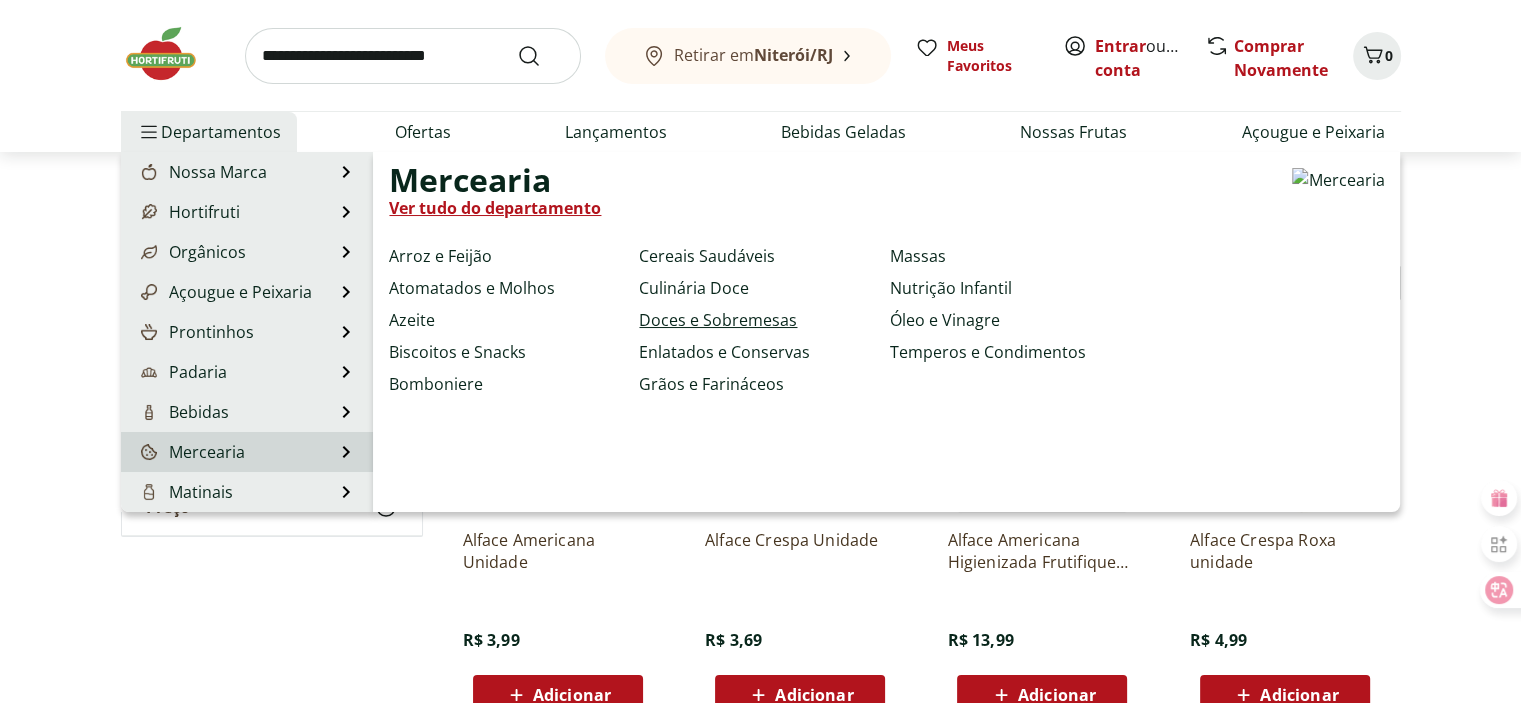 click on "Doces e Sobremesas" at bounding box center (718, 320) 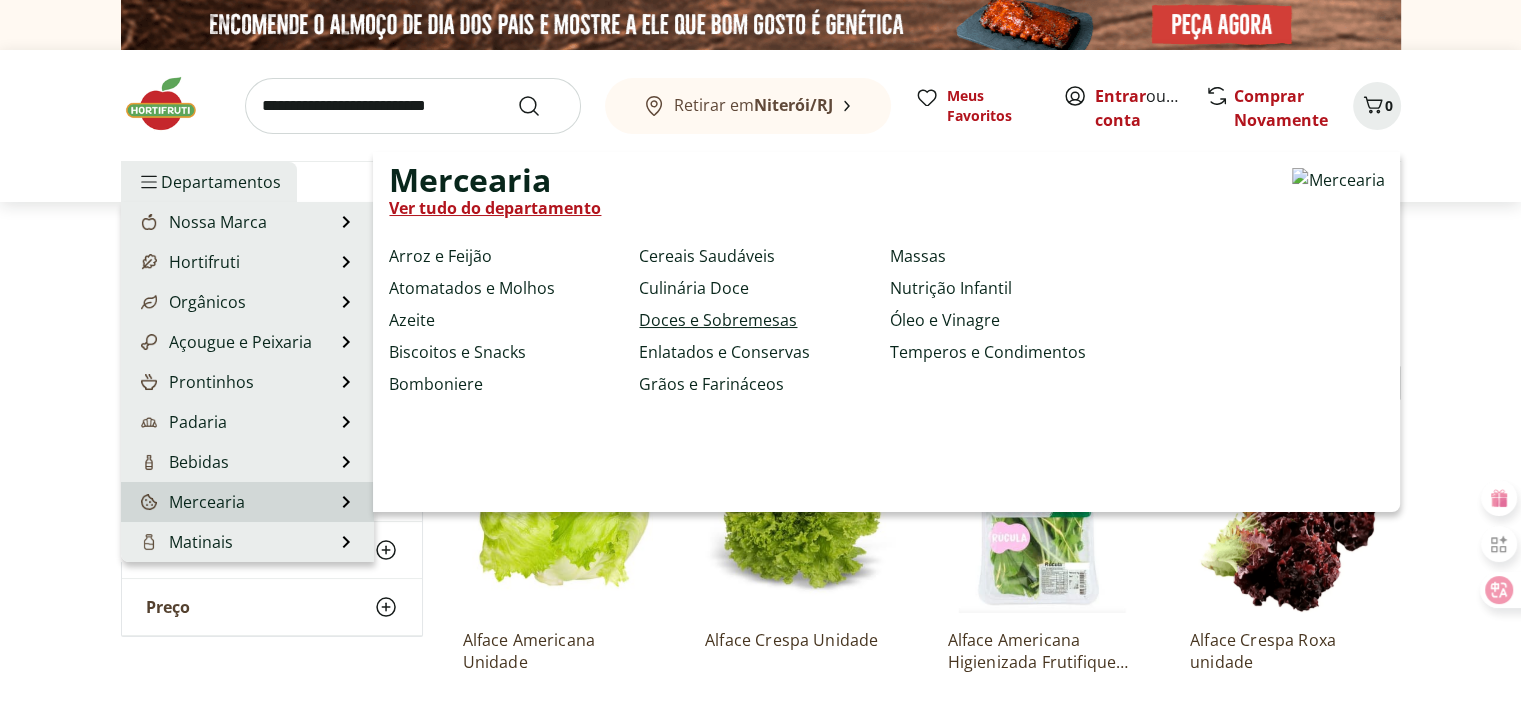 select on "**********" 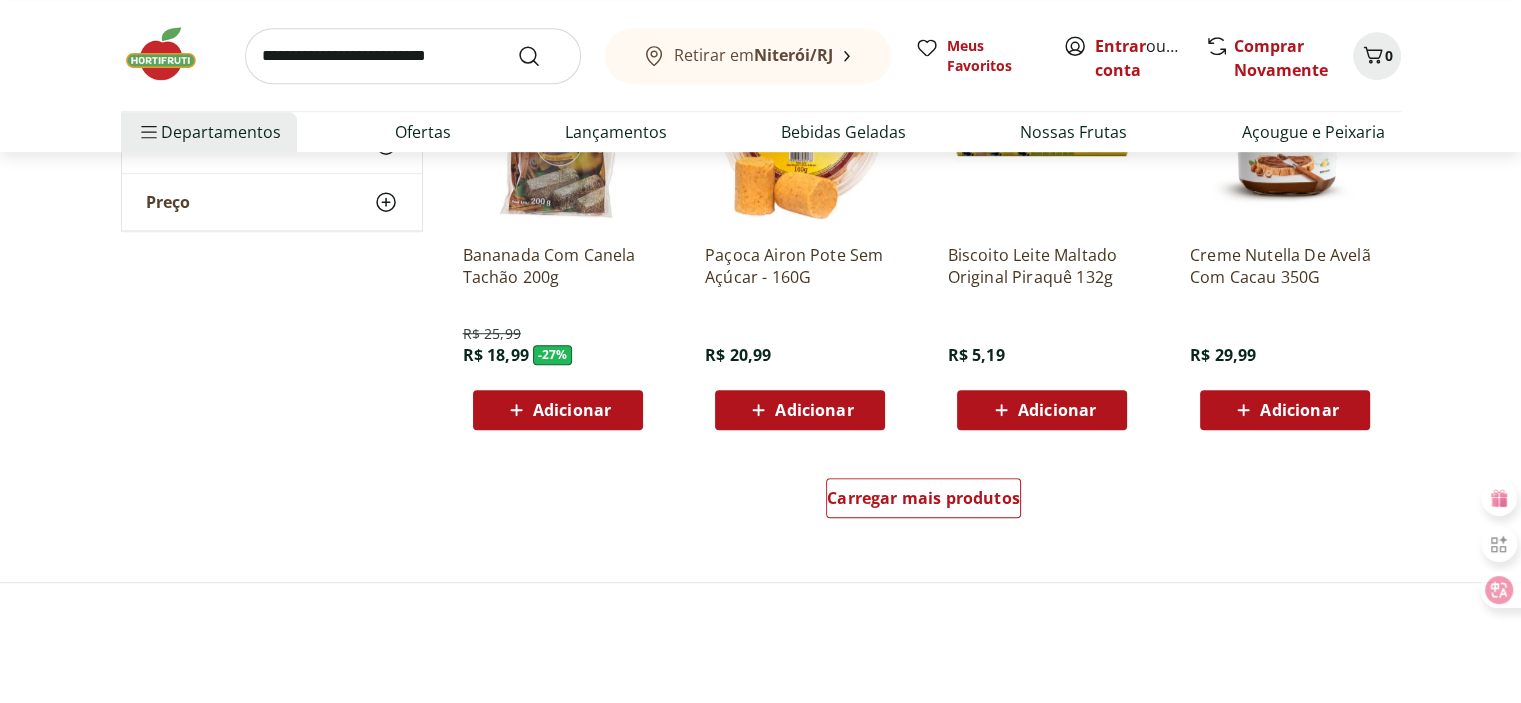 scroll, scrollTop: 1200, scrollLeft: 0, axis: vertical 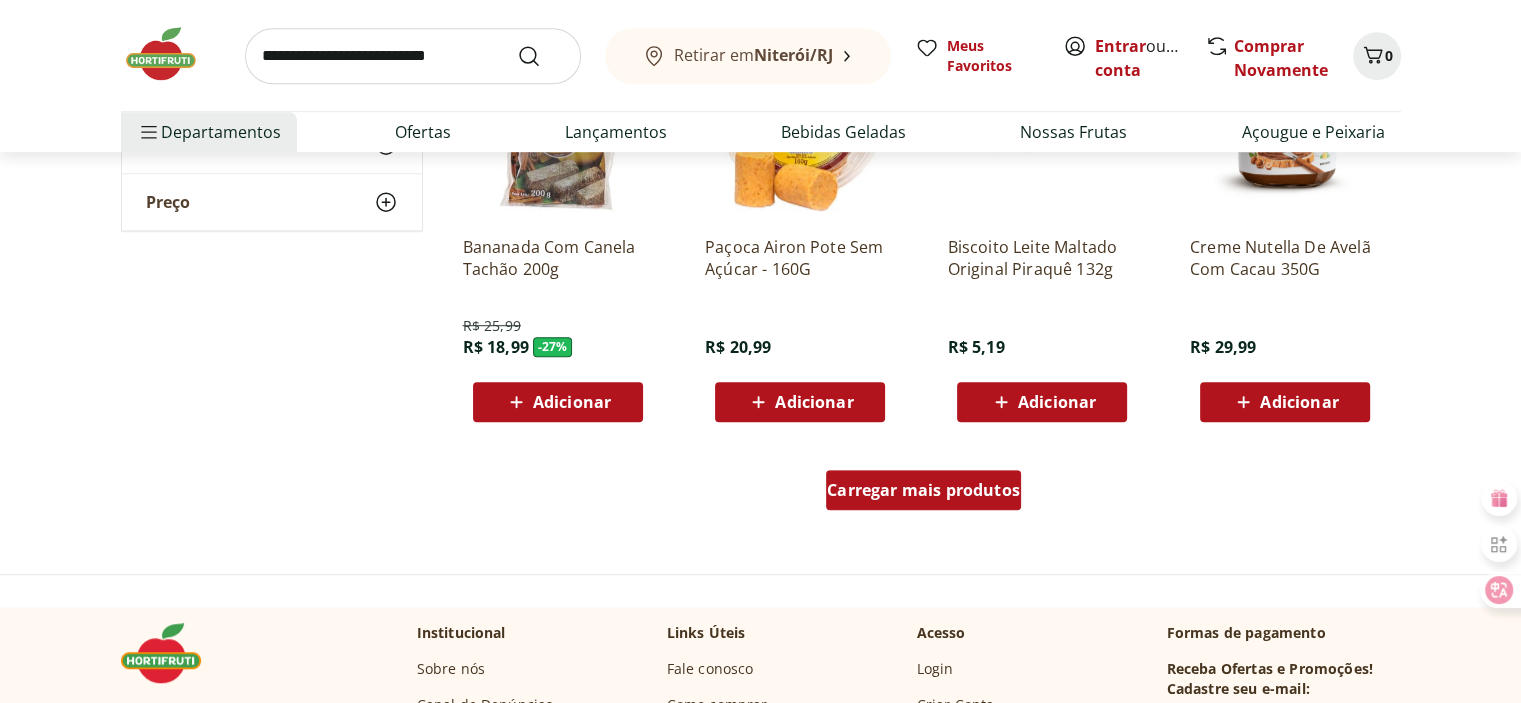 click on "Carregar mais produtos" at bounding box center (923, 490) 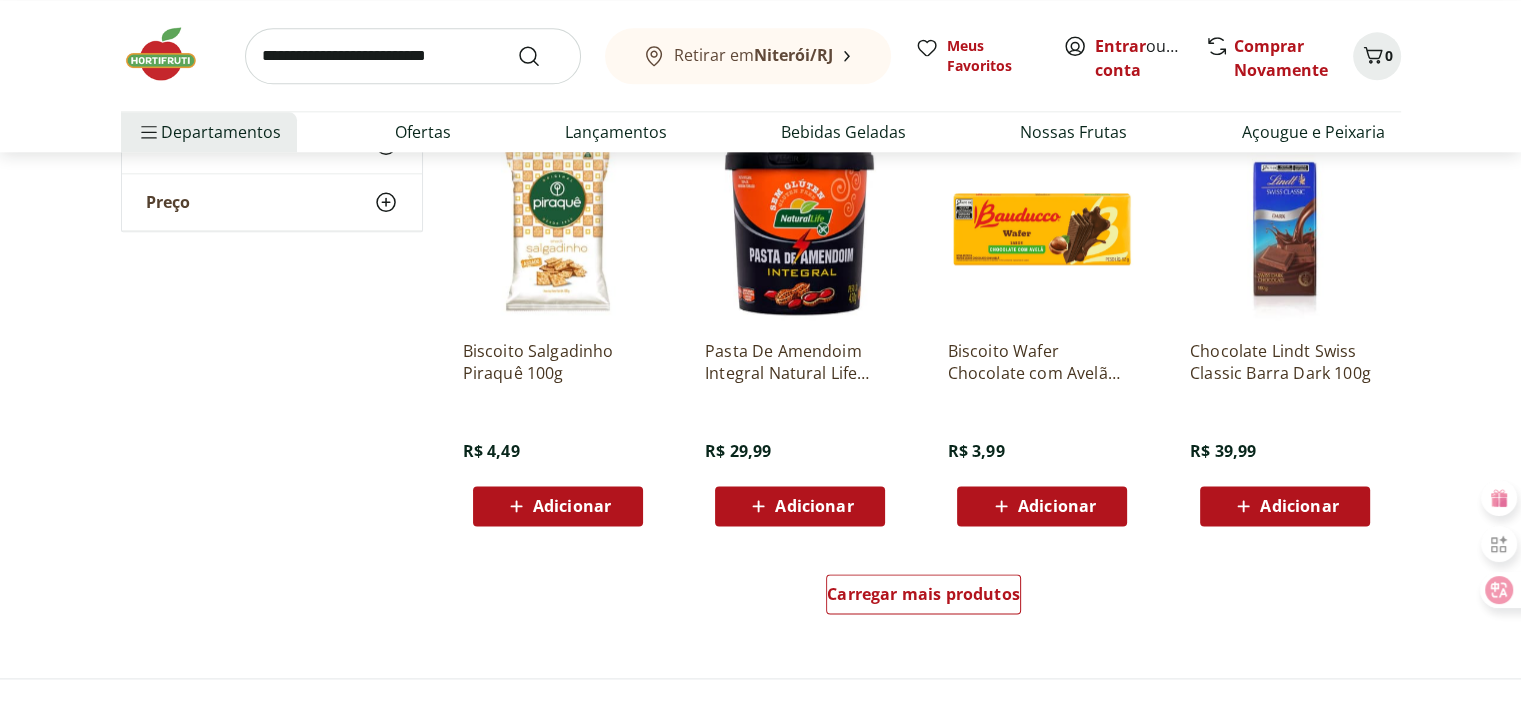 scroll, scrollTop: 2500, scrollLeft: 0, axis: vertical 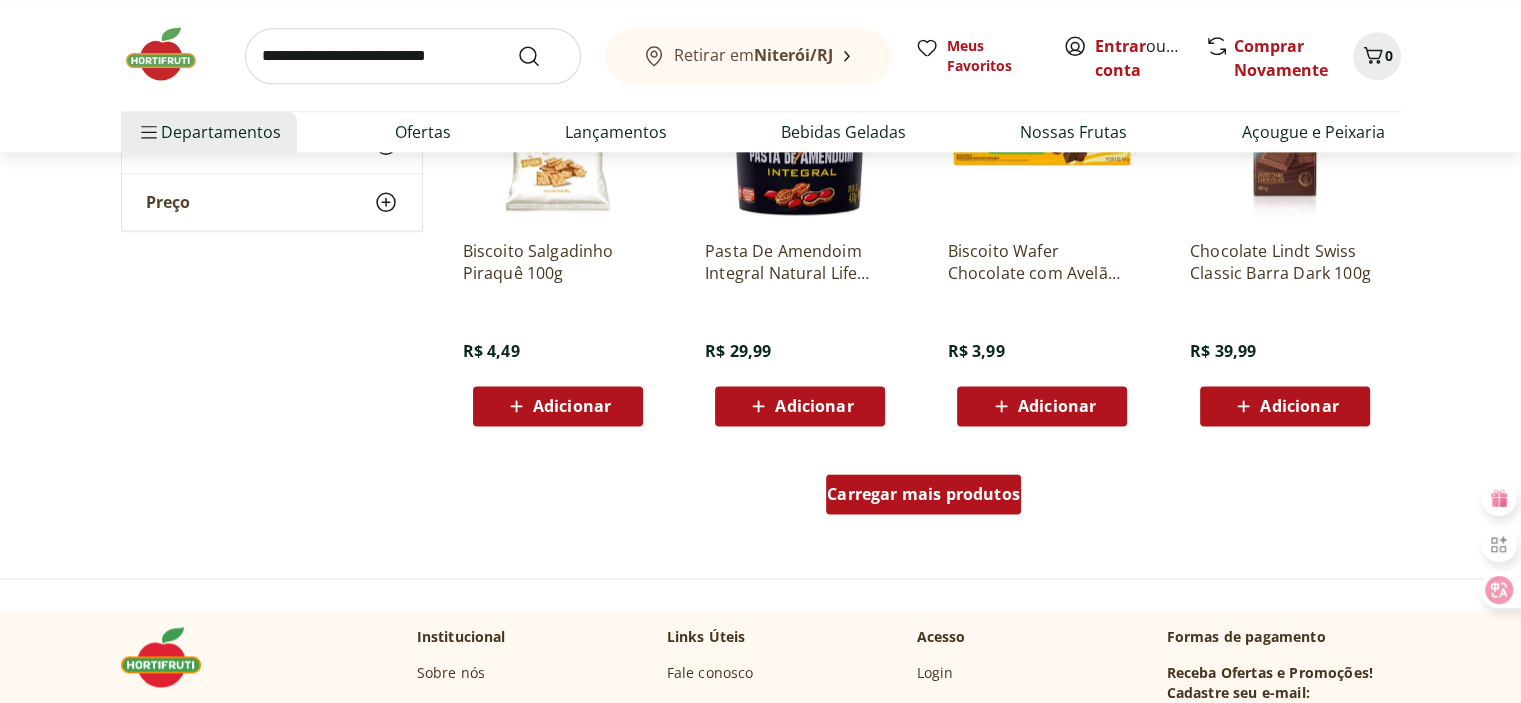 click on "Carregar mais produtos" at bounding box center (923, 494) 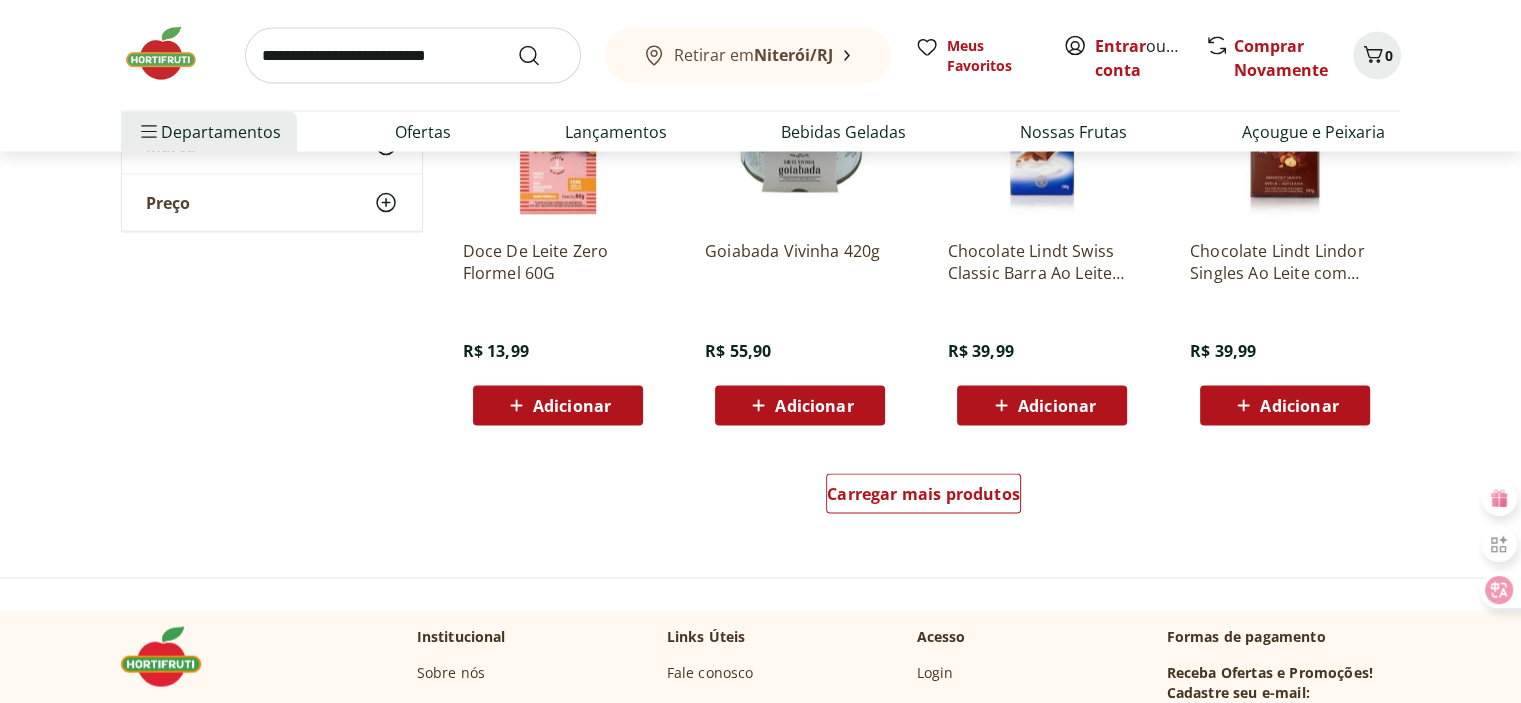 scroll, scrollTop: 3800, scrollLeft: 0, axis: vertical 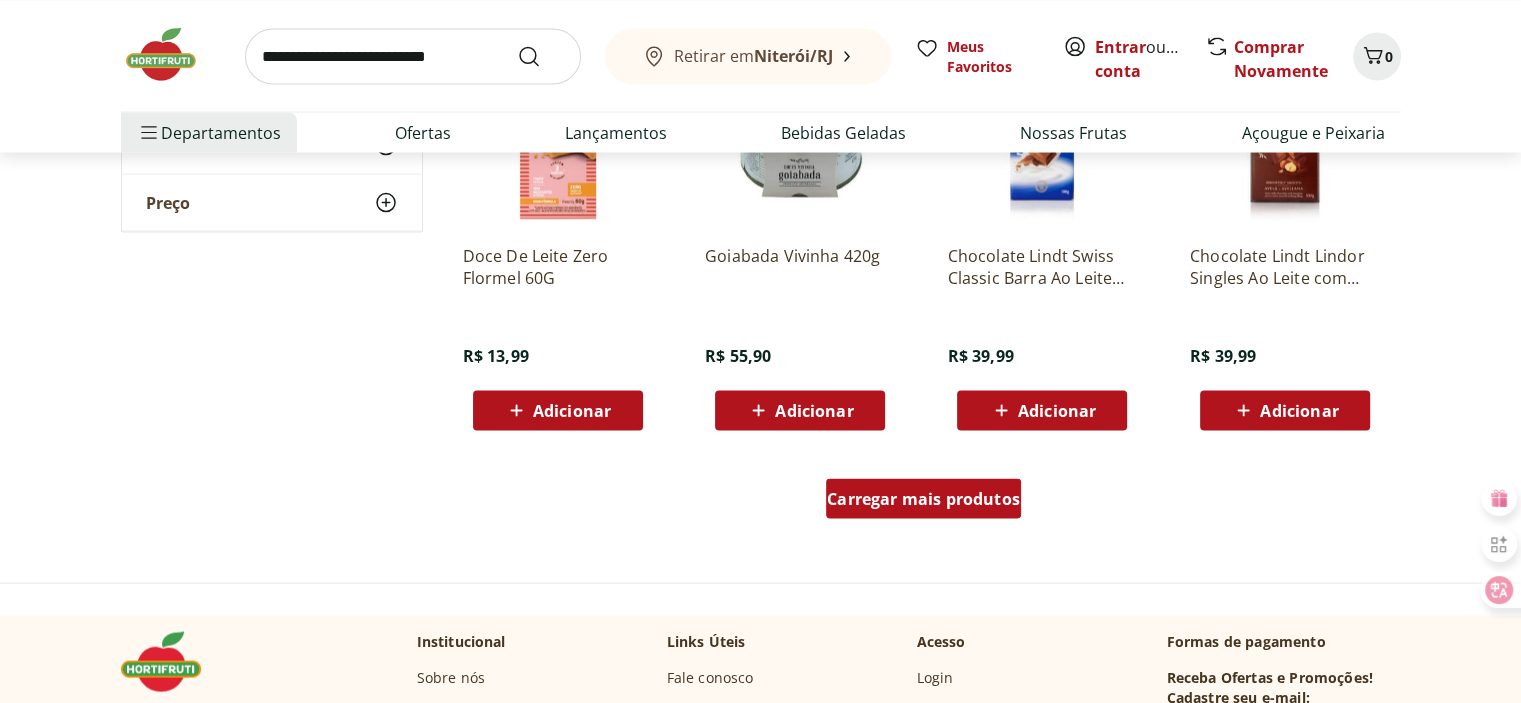click on "Carregar mais produtos" at bounding box center (923, 498) 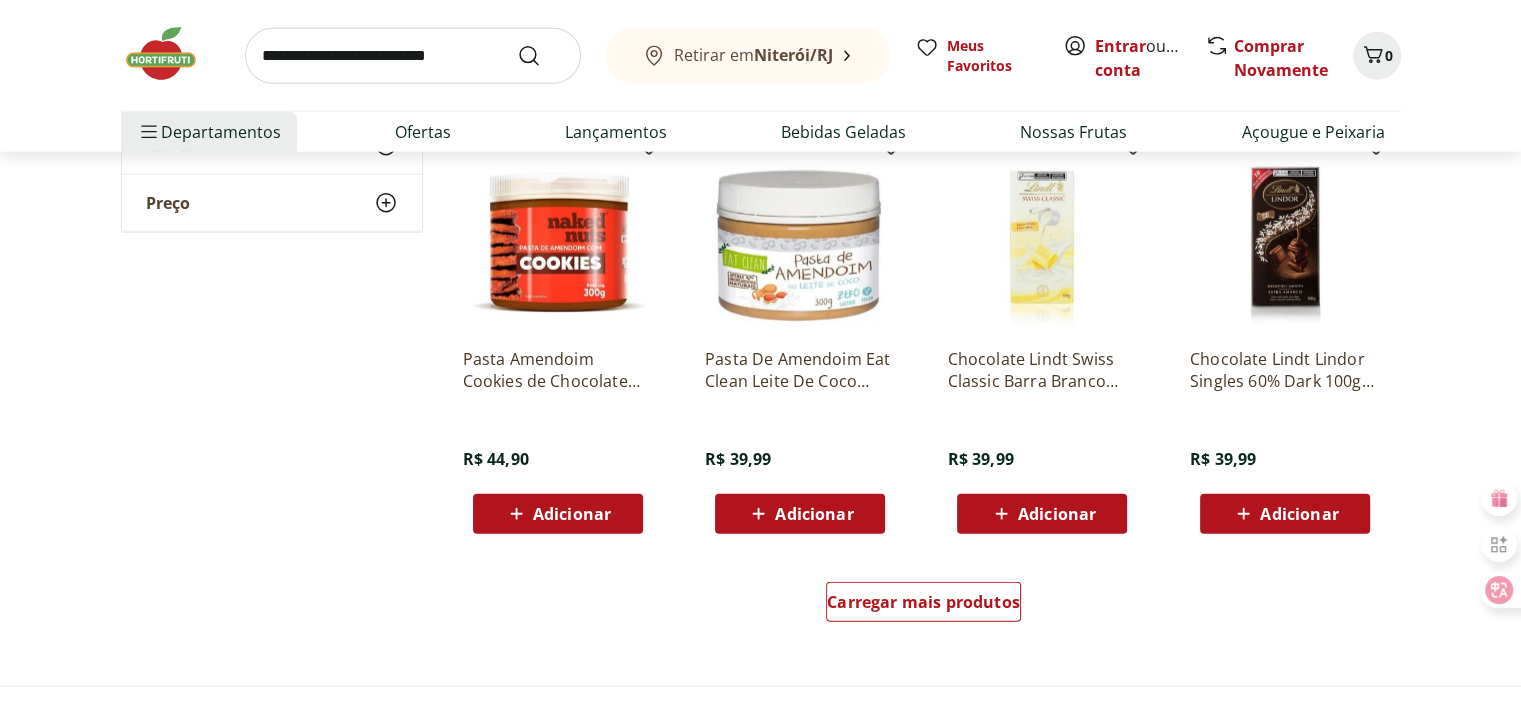scroll, scrollTop: 5200, scrollLeft: 0, axis: vertical 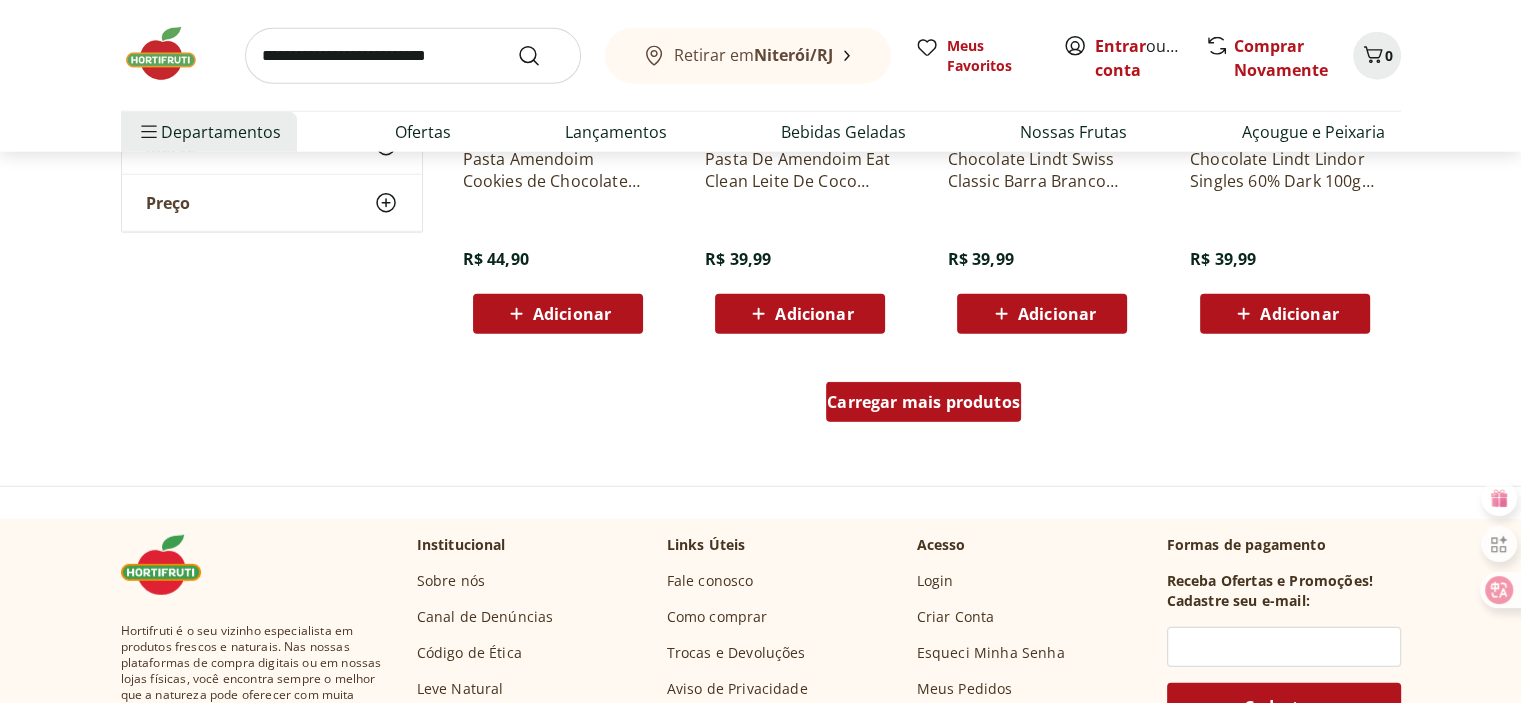 click on "Carregar mais produtos" at bounding box center [923, 402] 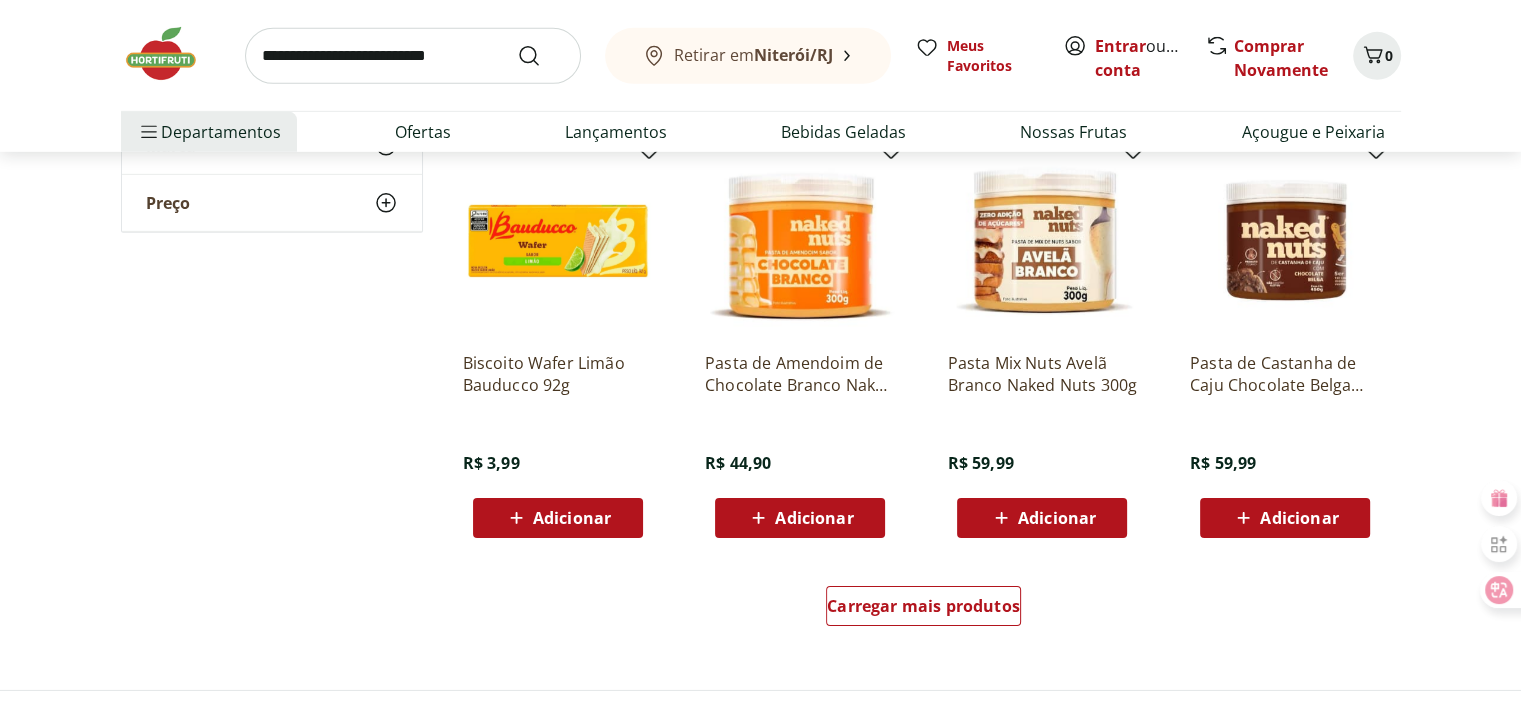 scroll, scrollTop: 6500, scrollLeft: 0, axis: vertical 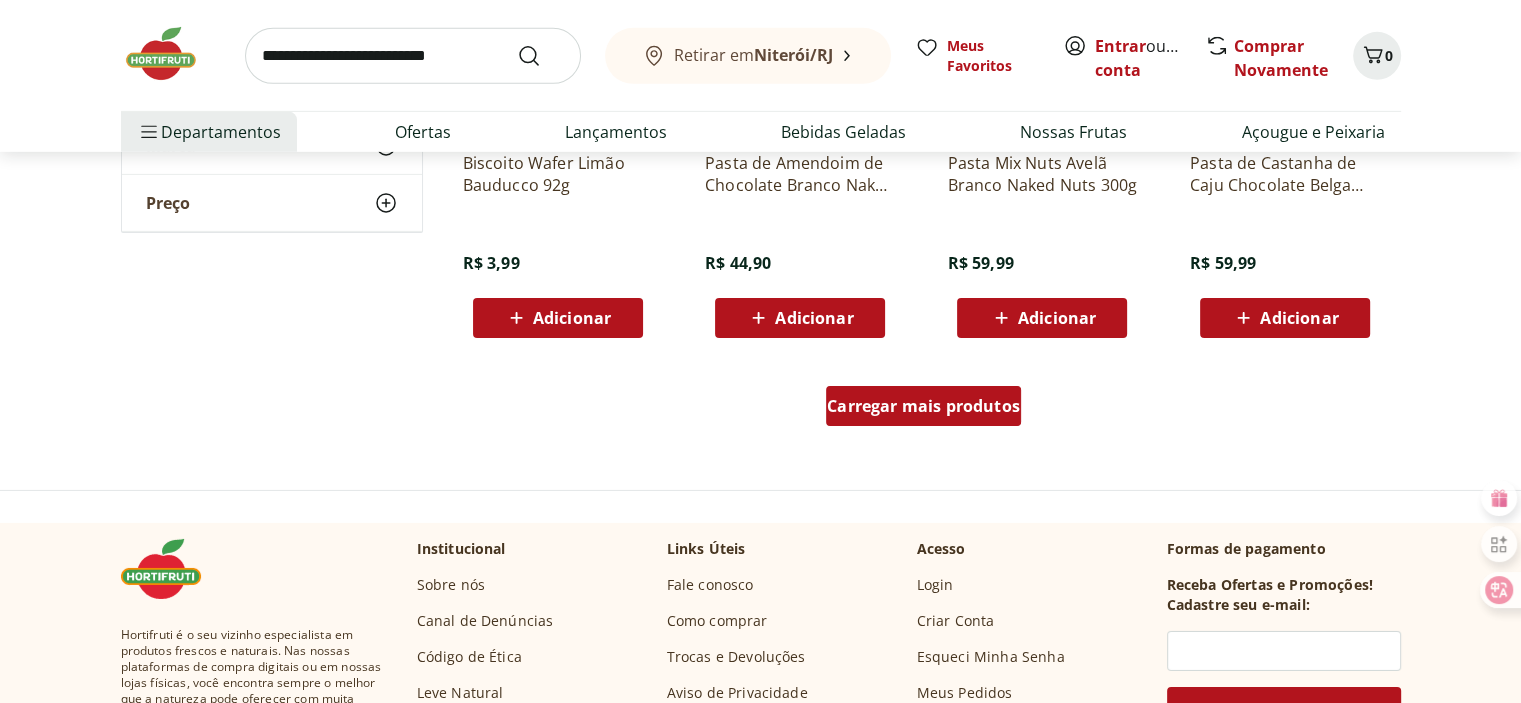 click on "Carregar mais produtos" at bounding box center [923, 406] 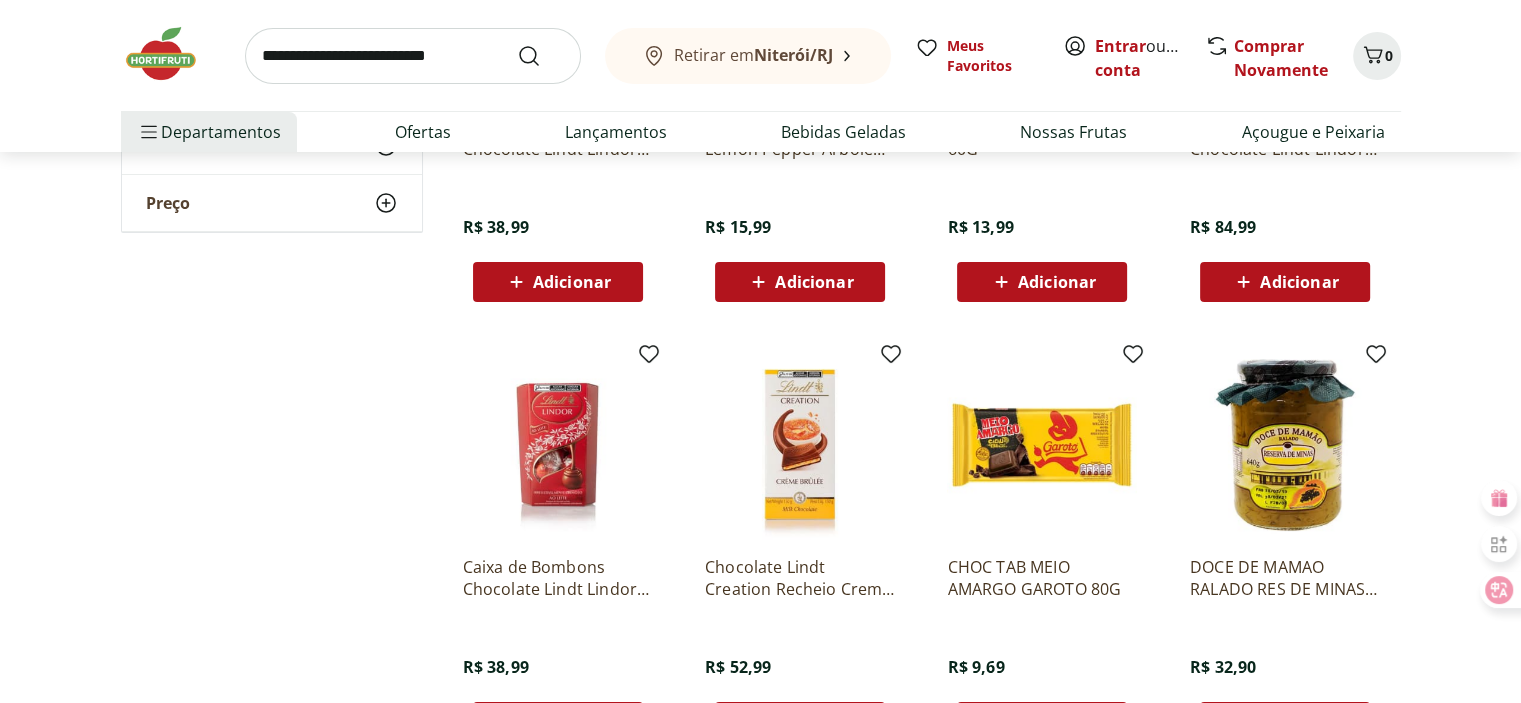 scroll, scrollTop: 7600, scrollLeft: 0, axis: vertical 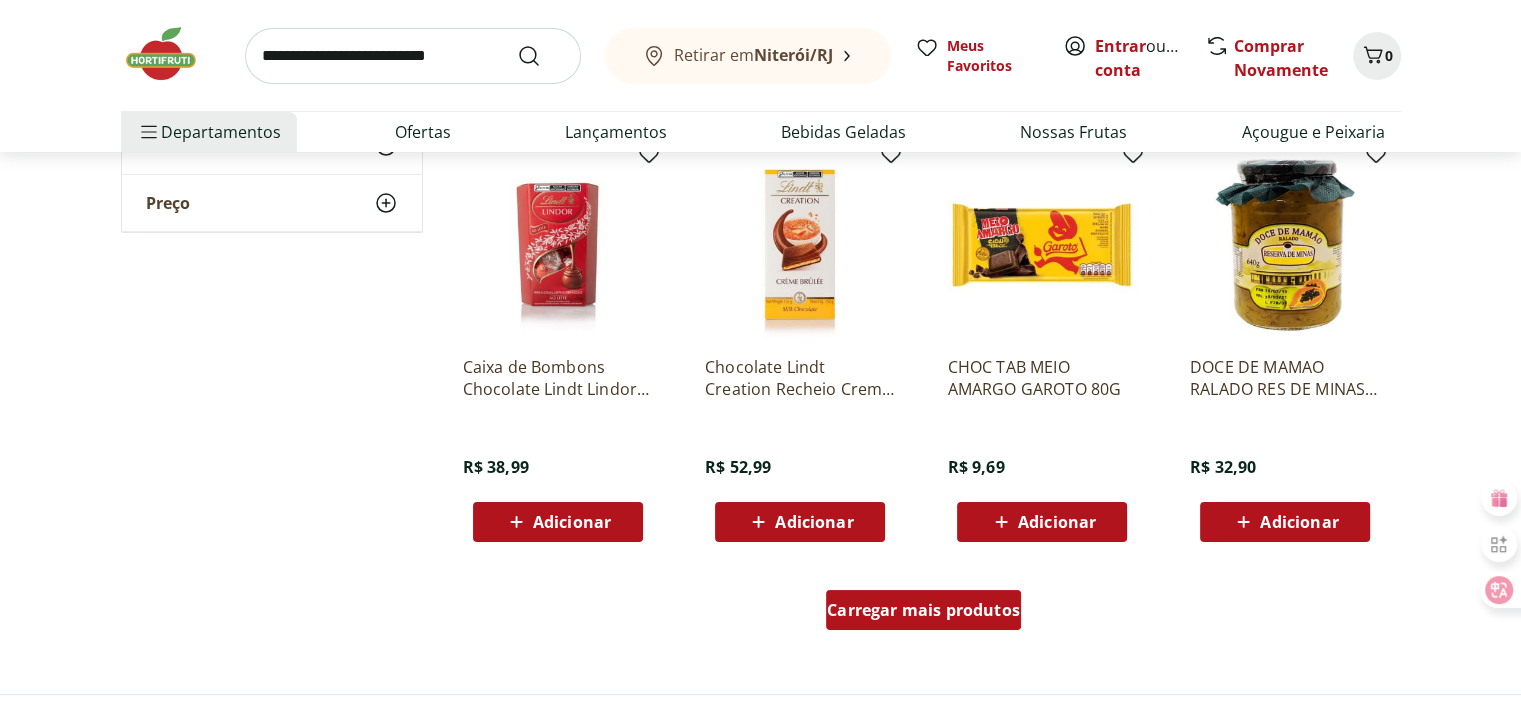 click on "Carregar mais produtos" at bounding box center (923, 610) 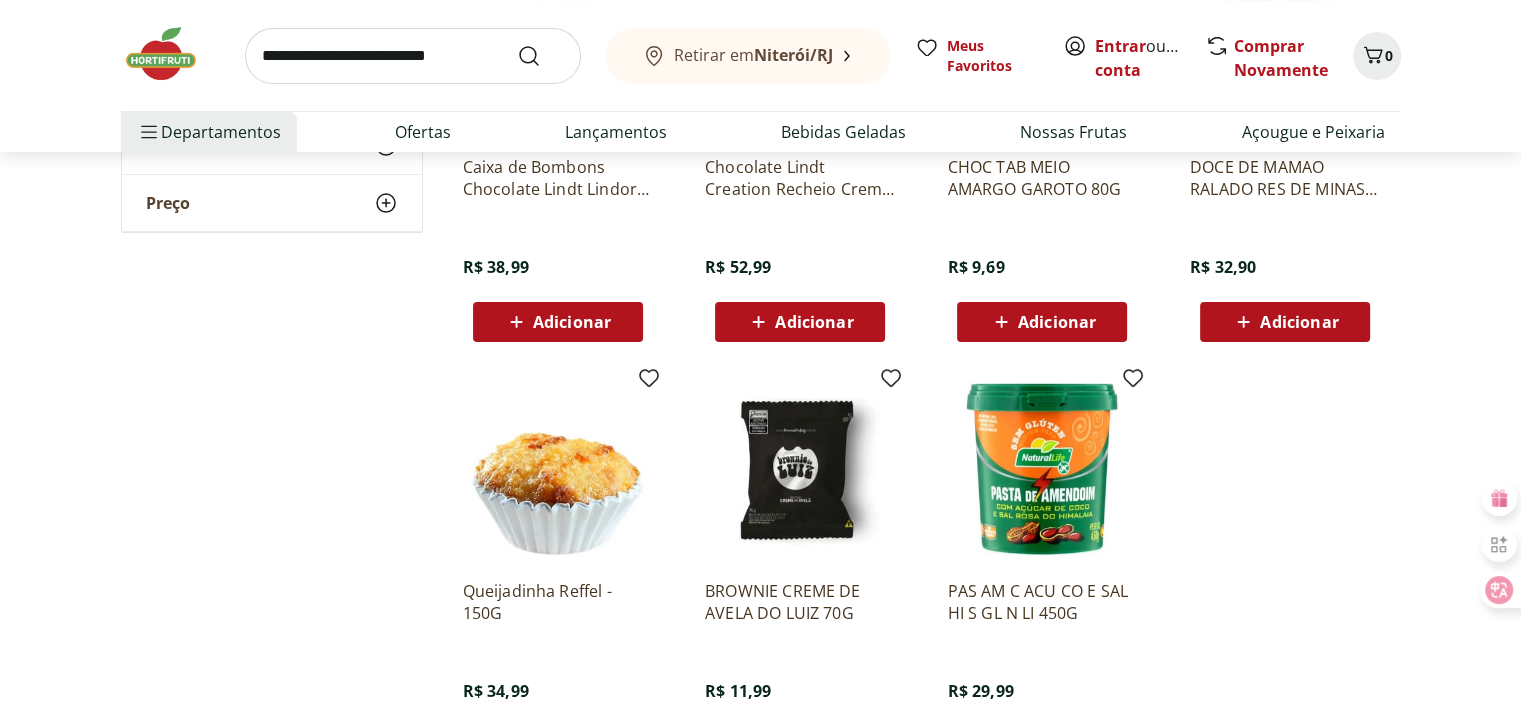scroll, scrollTop: 7800, scrollLeft: 0, axis: vertical 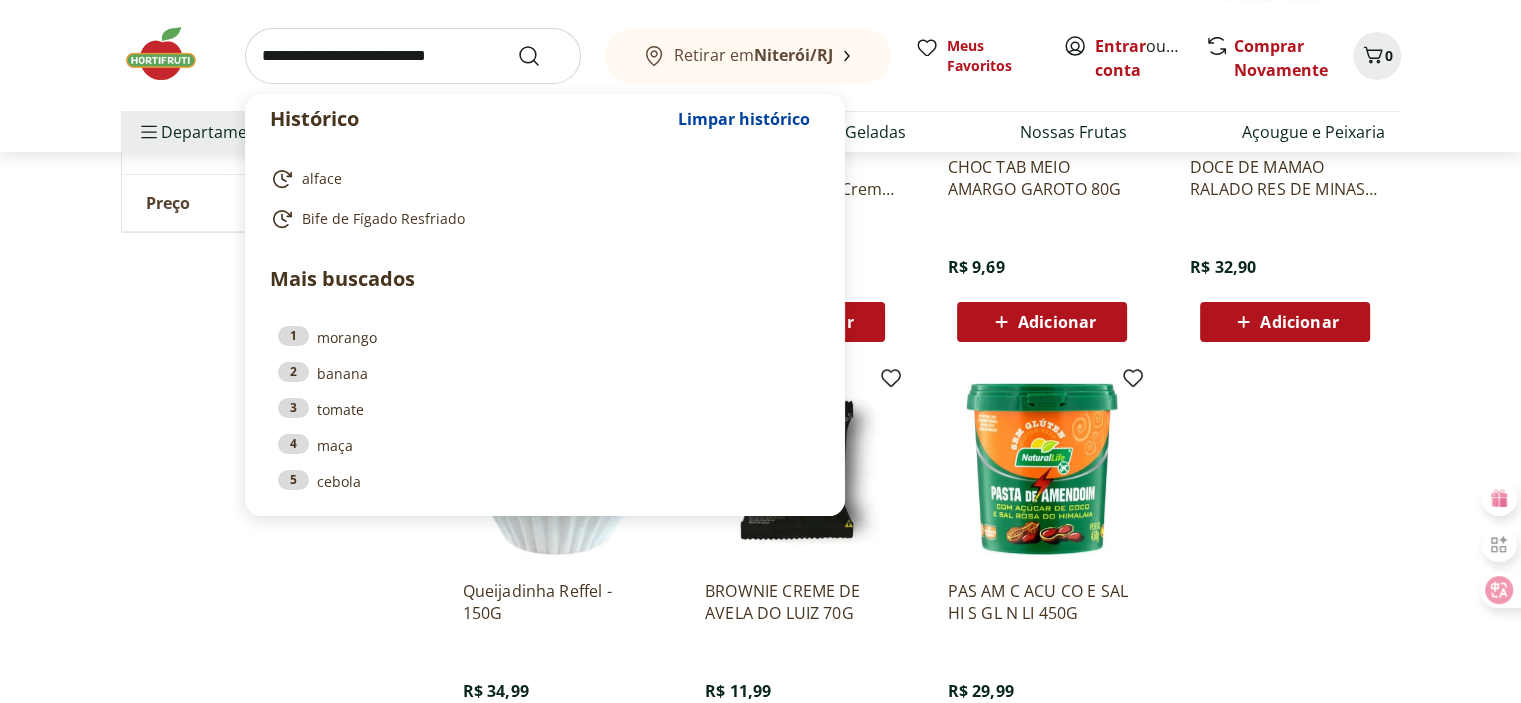 click at bounding box center (413, 56) 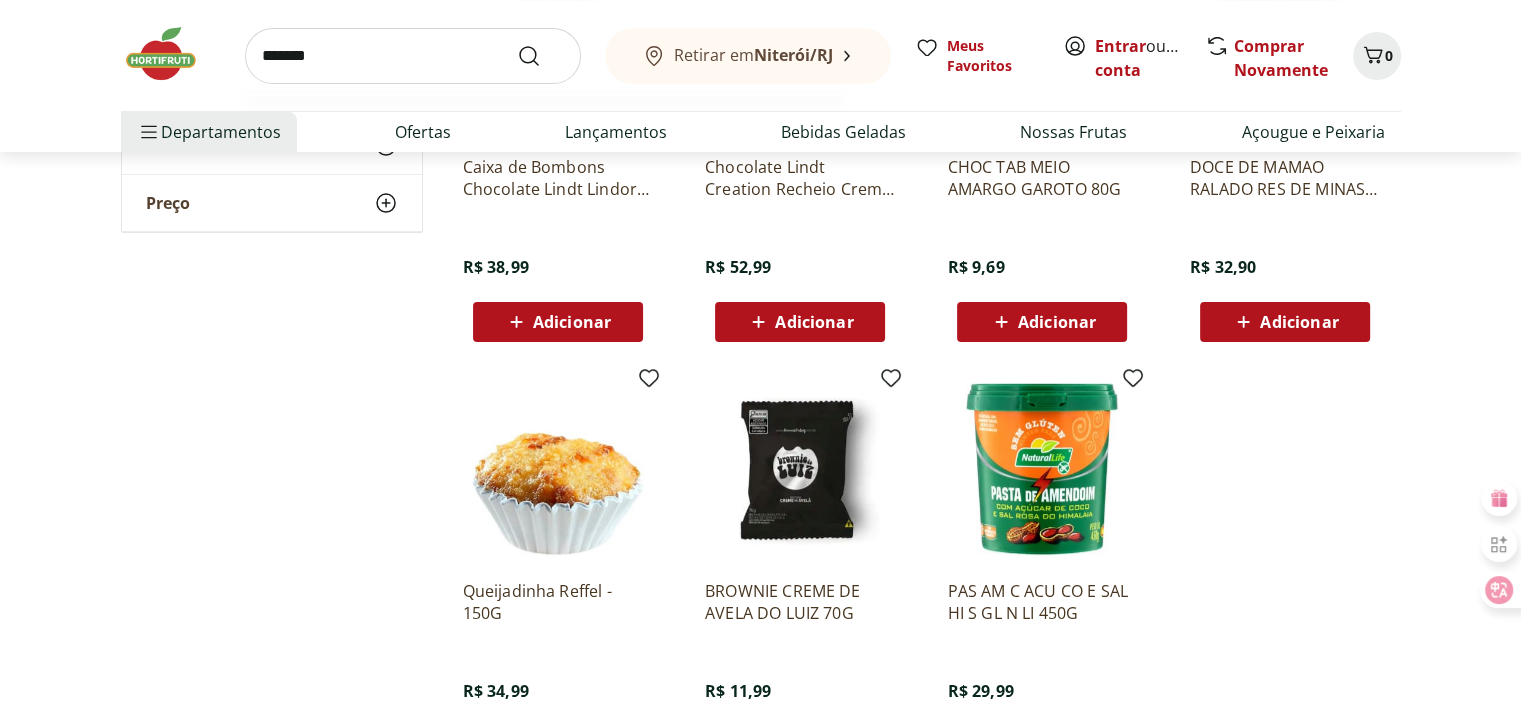 type on "*******" 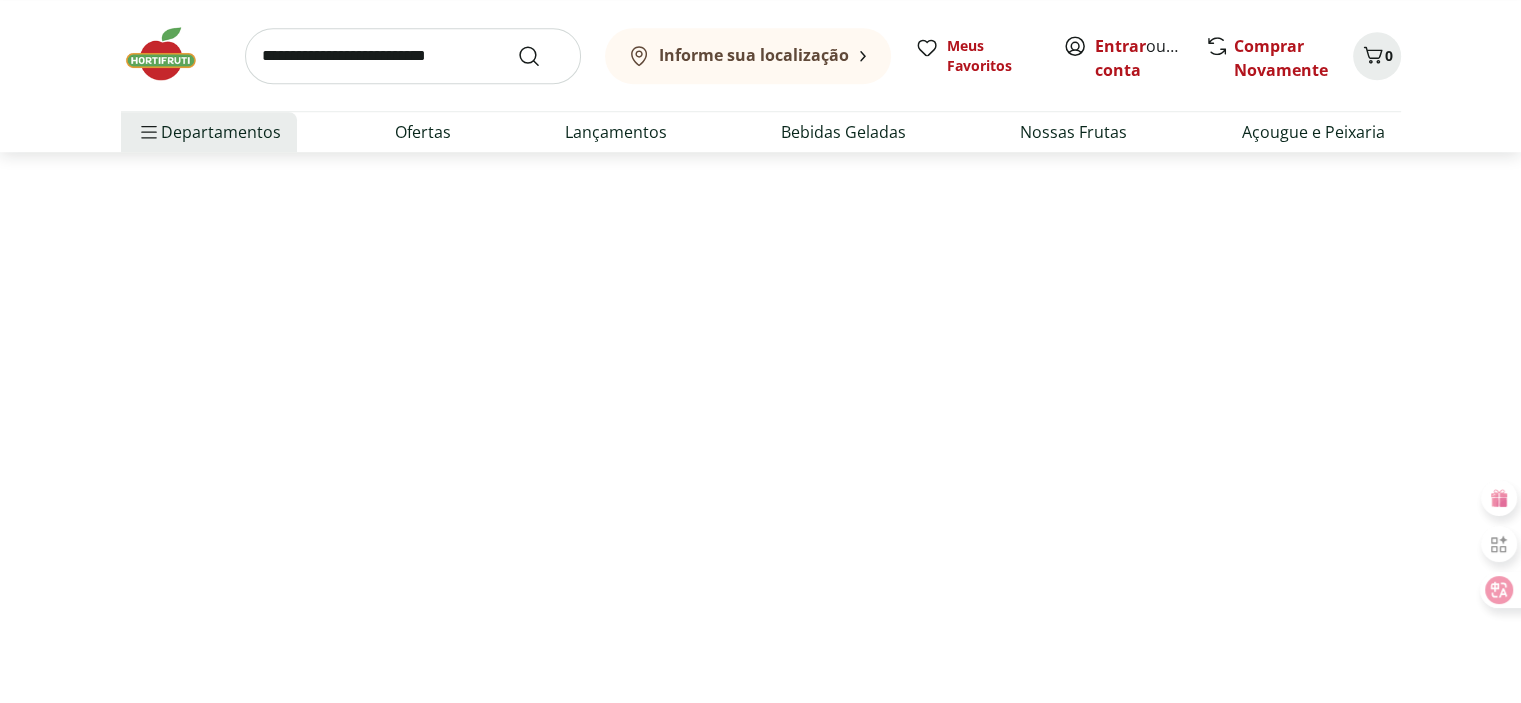 scroll, scrollTop: 0, scrollLeft: 0, axis: both 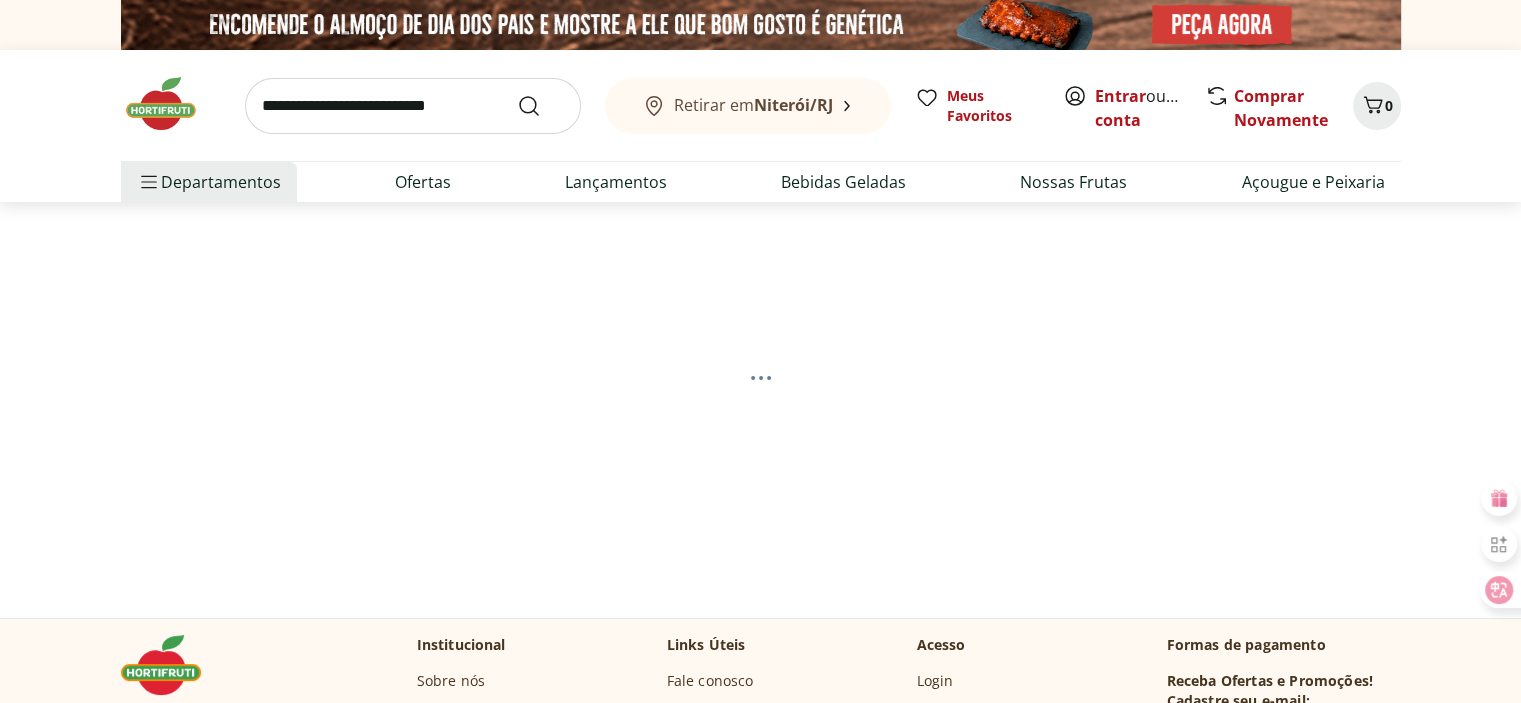 select on "**********" 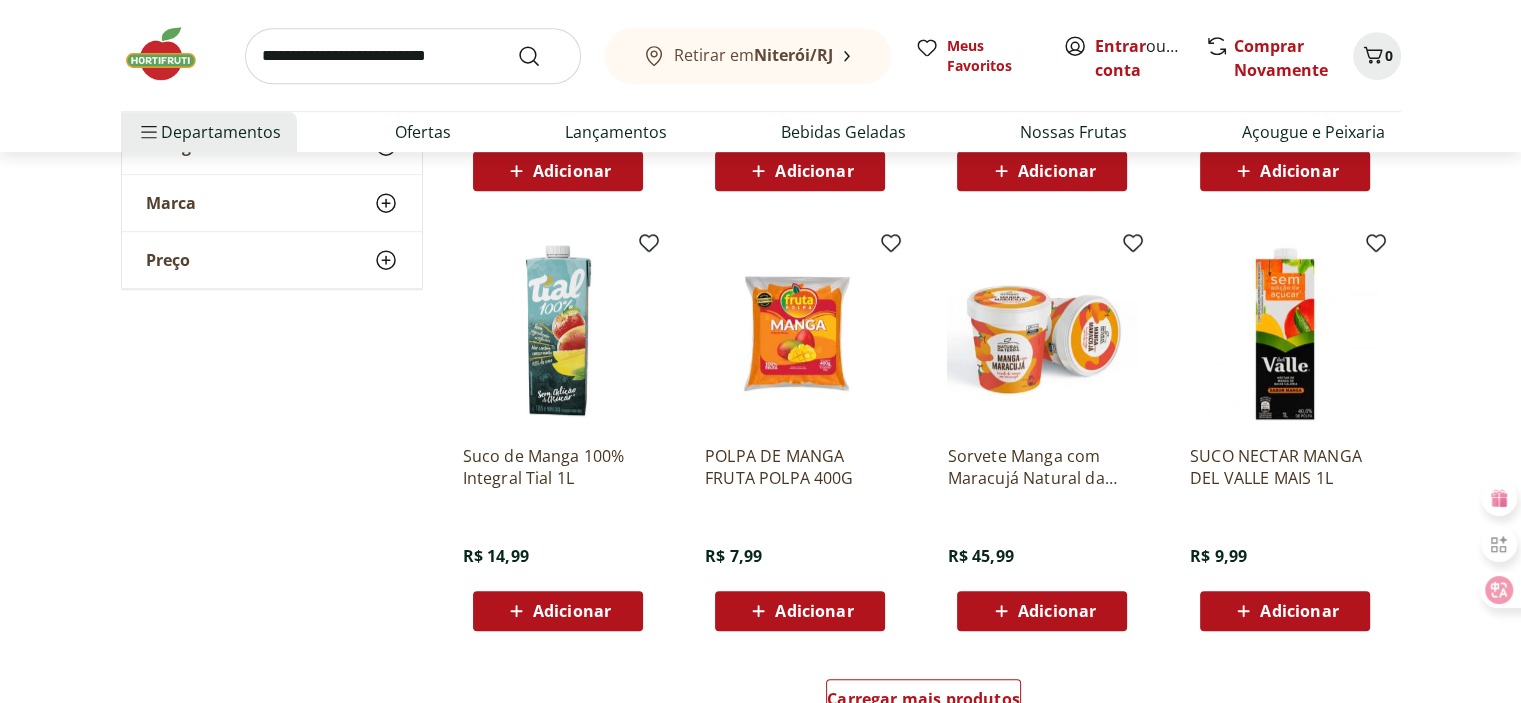 scroll, scrollTop: 1100, scrollLeft: 0, axis: vertical 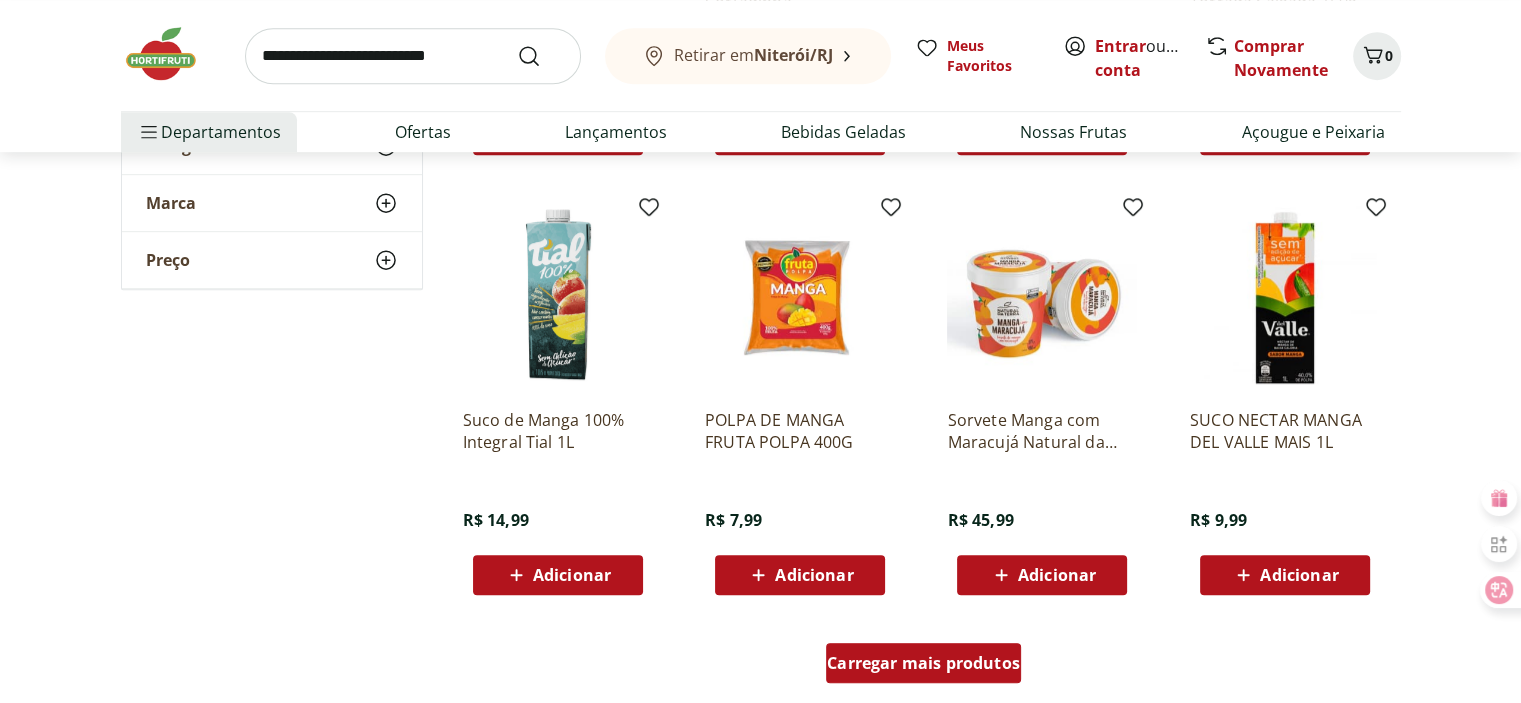 click on "Carregar mais produtos" at bounding box center (923, 663) 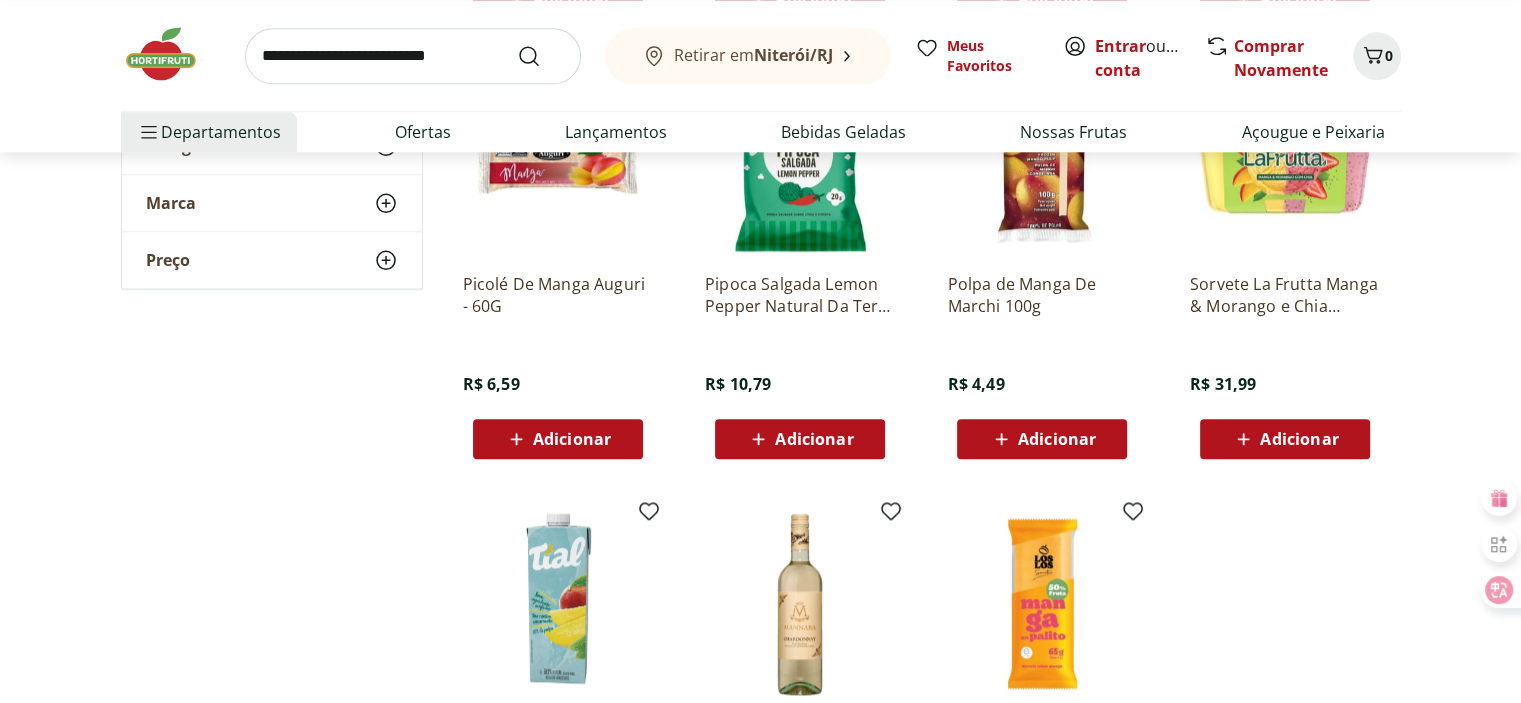 scroll, scrollTop: 2300, scrollLeft: 0, axis: vertical 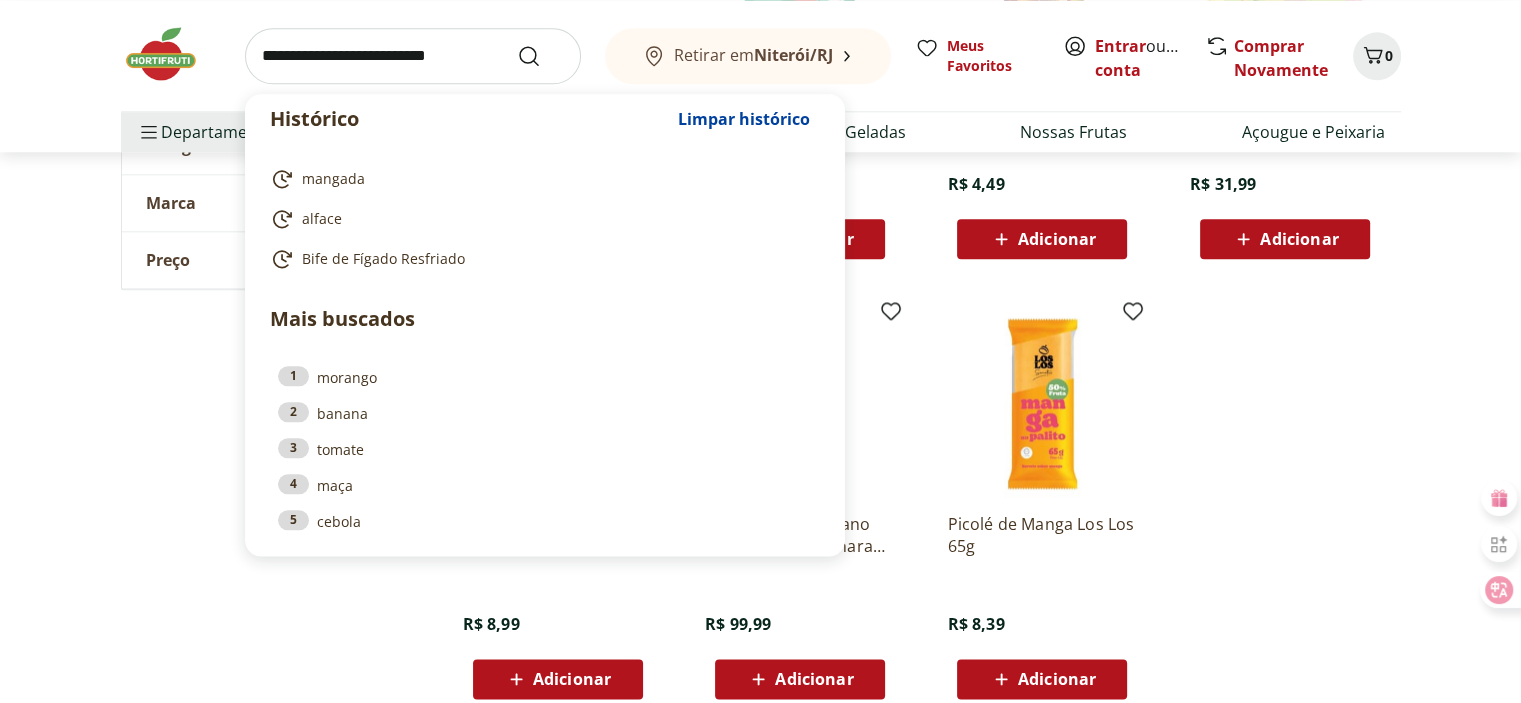 click at bounding box center (413, 56) 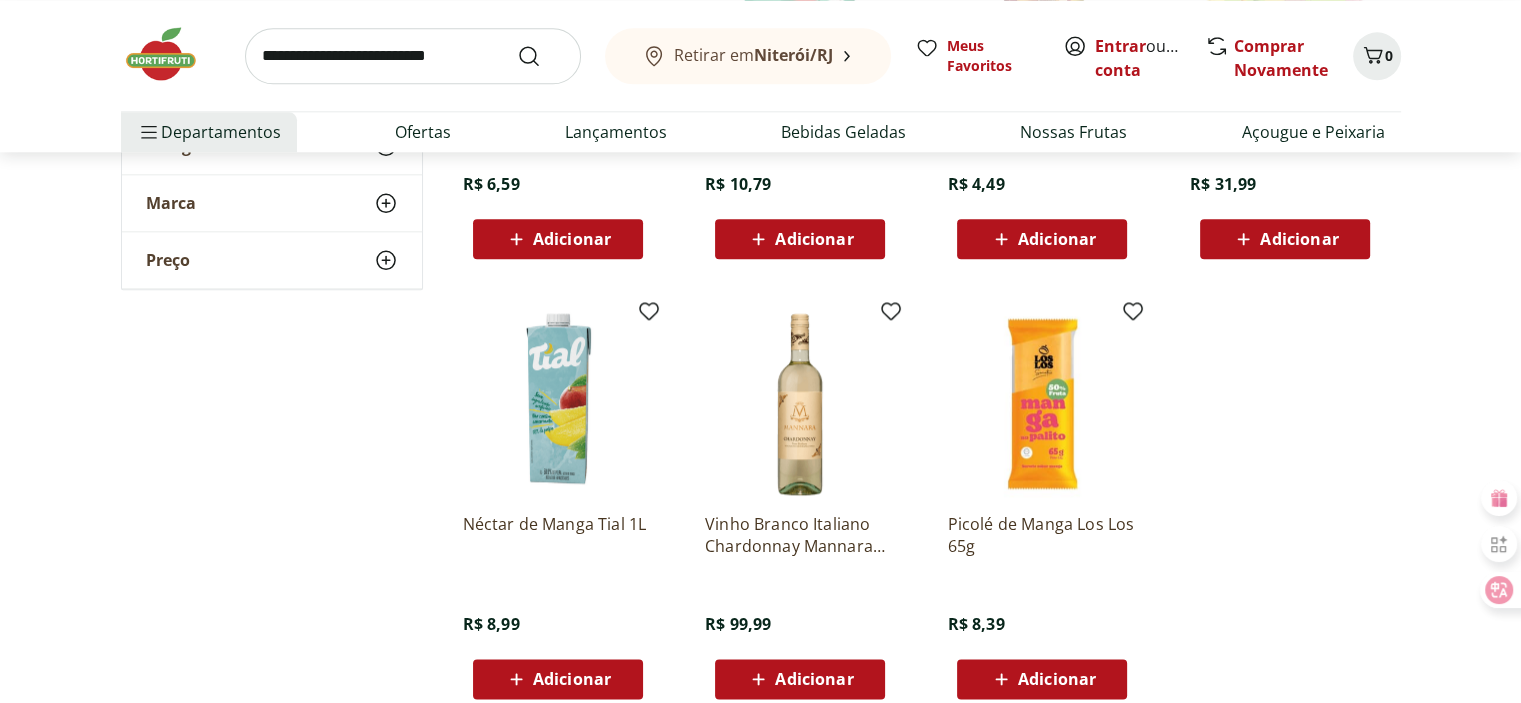 click on "**********" at bounding box center (760, -648) 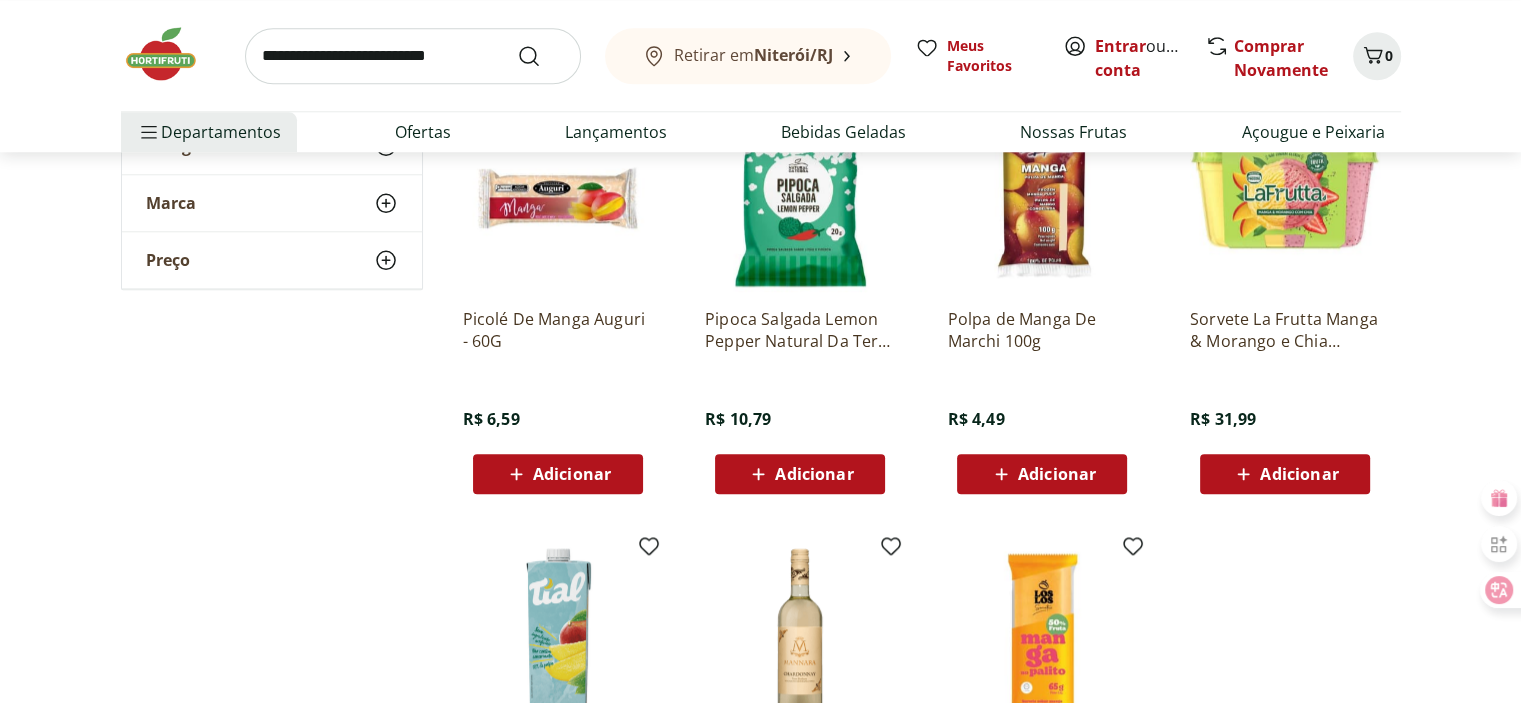 scroll, scrollTop: 1900, scrollLeft: 0, axis: vertical 